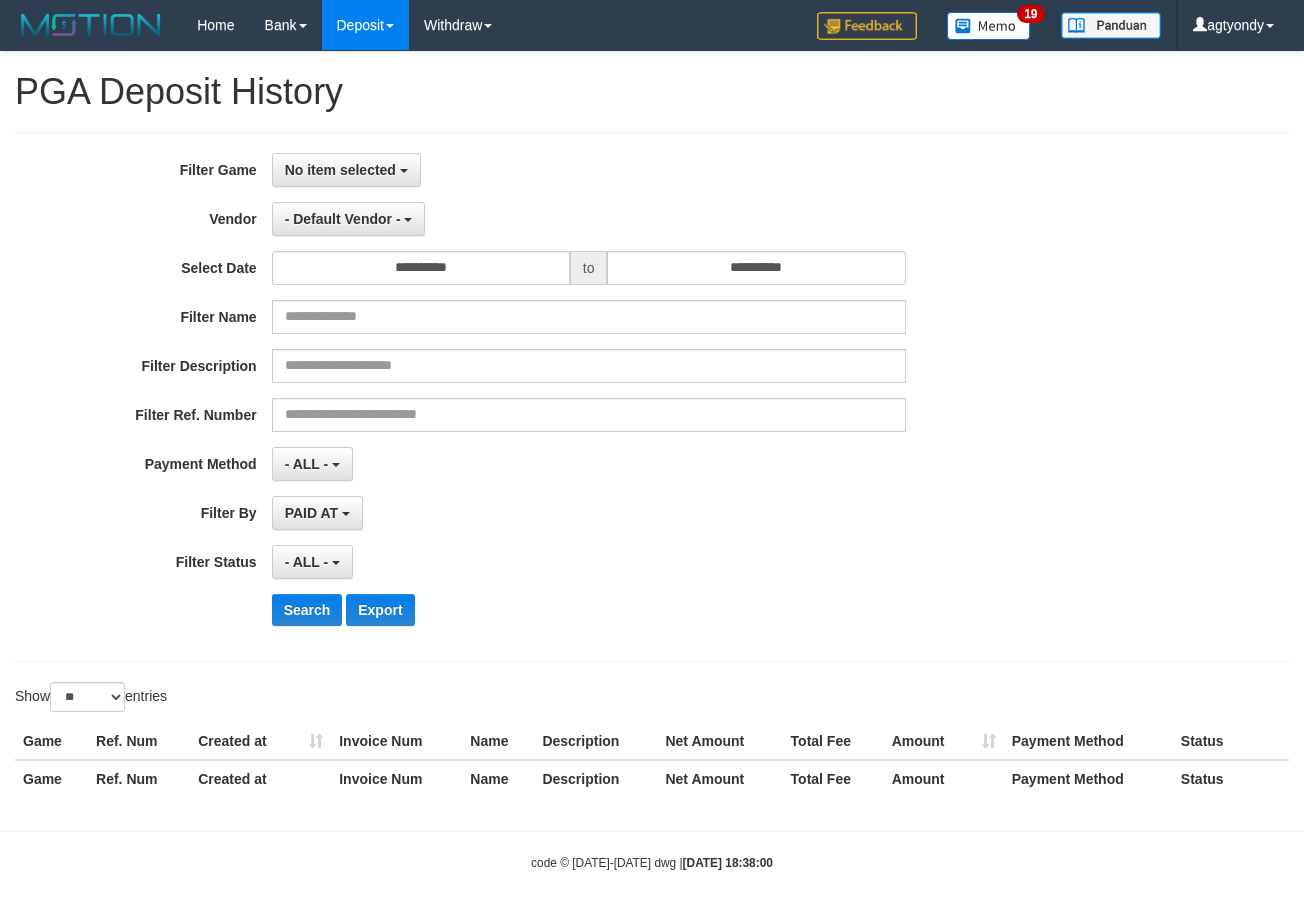 select 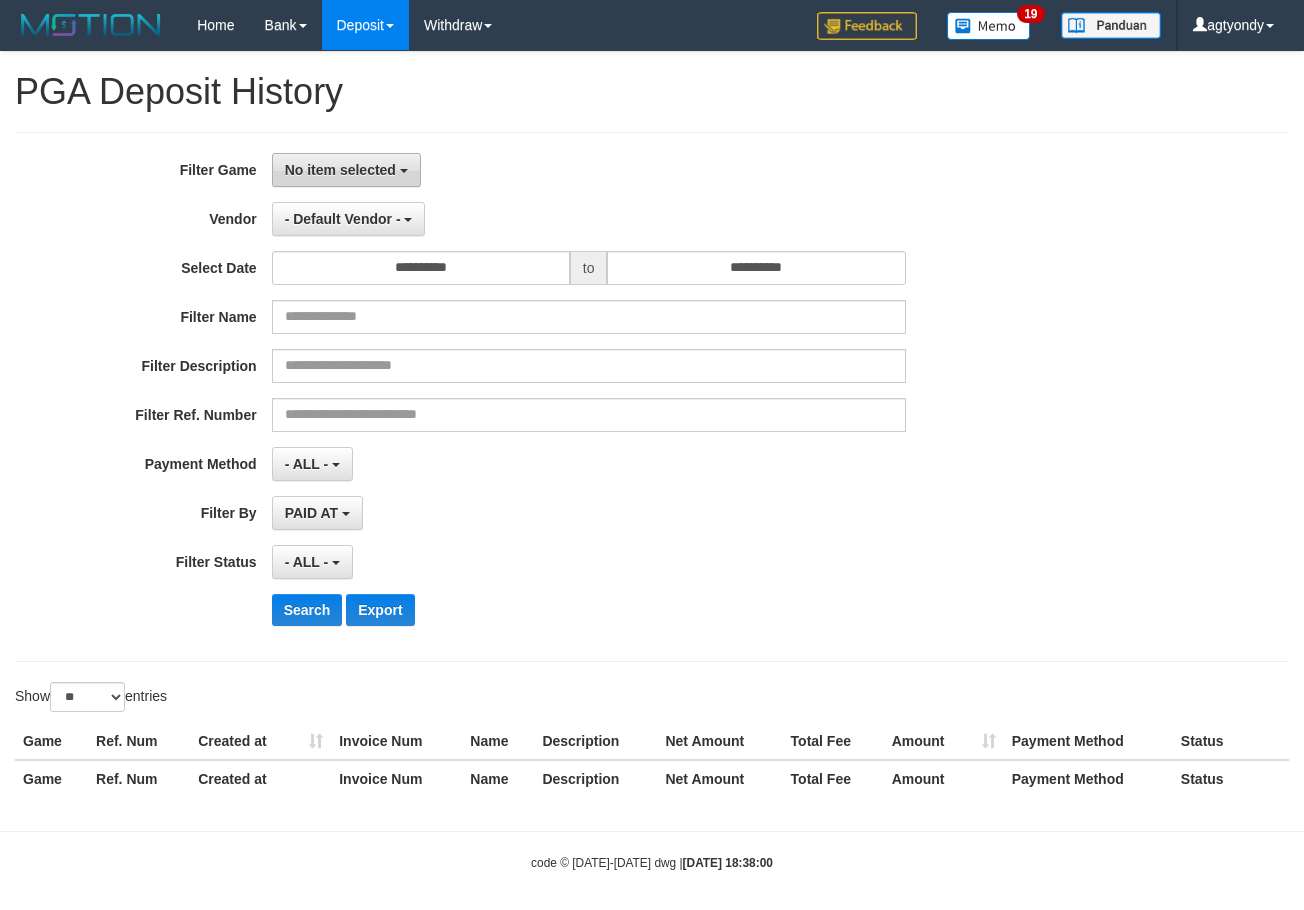 scroll, scrollTop: 0, scrollLeft: 0, axis: both 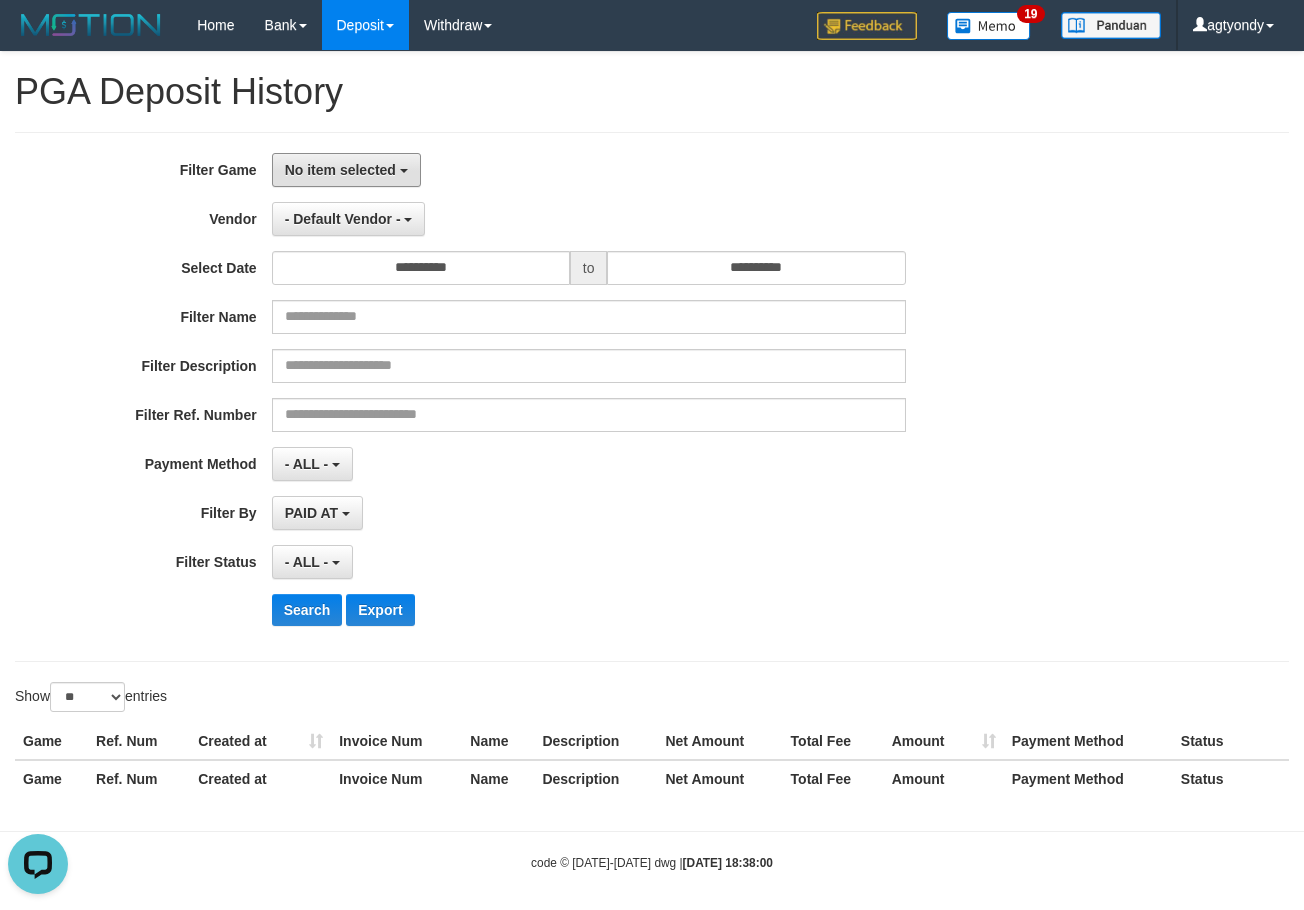 drag, startPoint x: 341, startPoint y: 156, endPoint x: 345, endPoint y: 223, distance: 67.11929 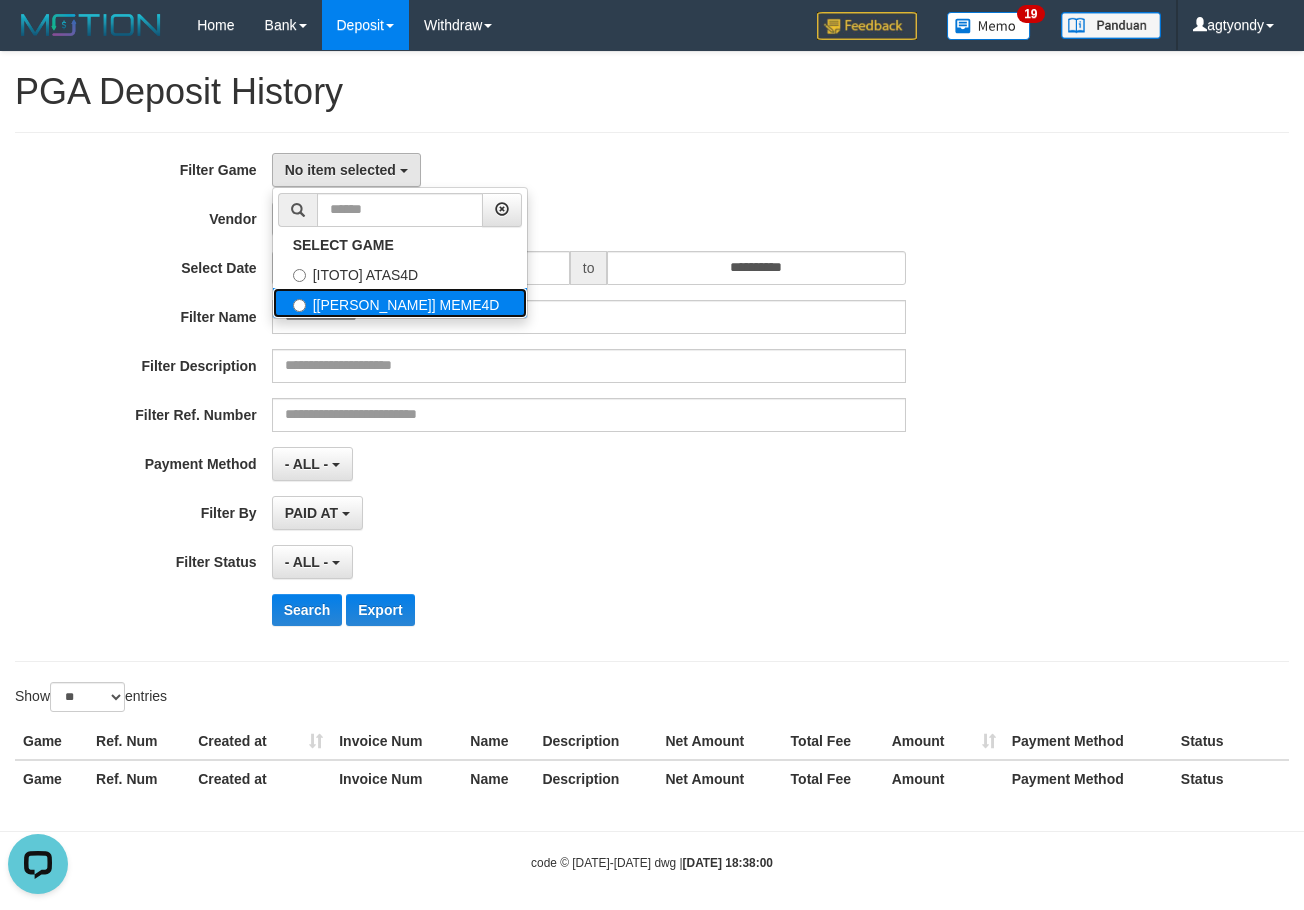 click on "[[PERSON_NAME]] MEME4D" at bounding box center (400, 303) 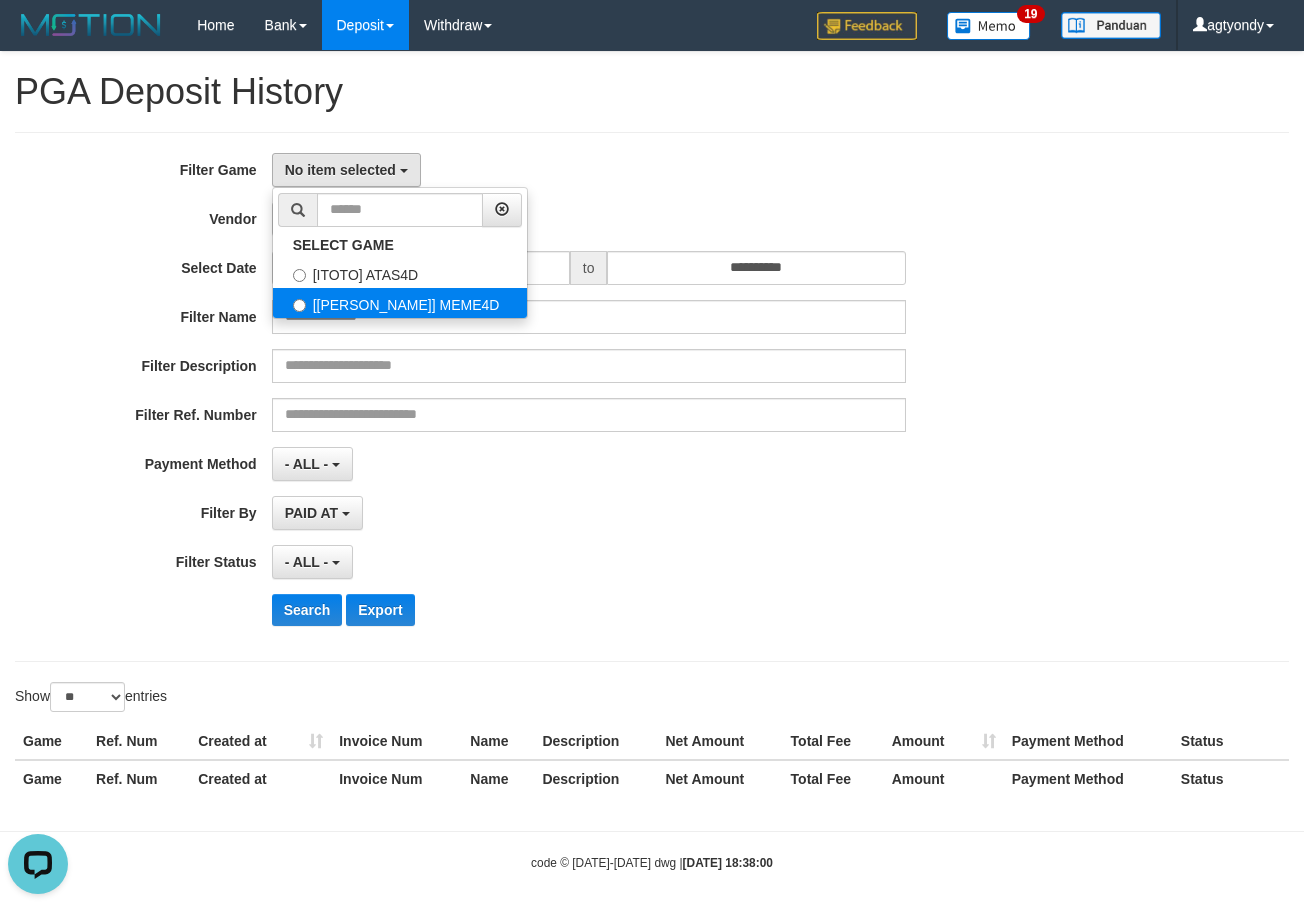 select on "****" 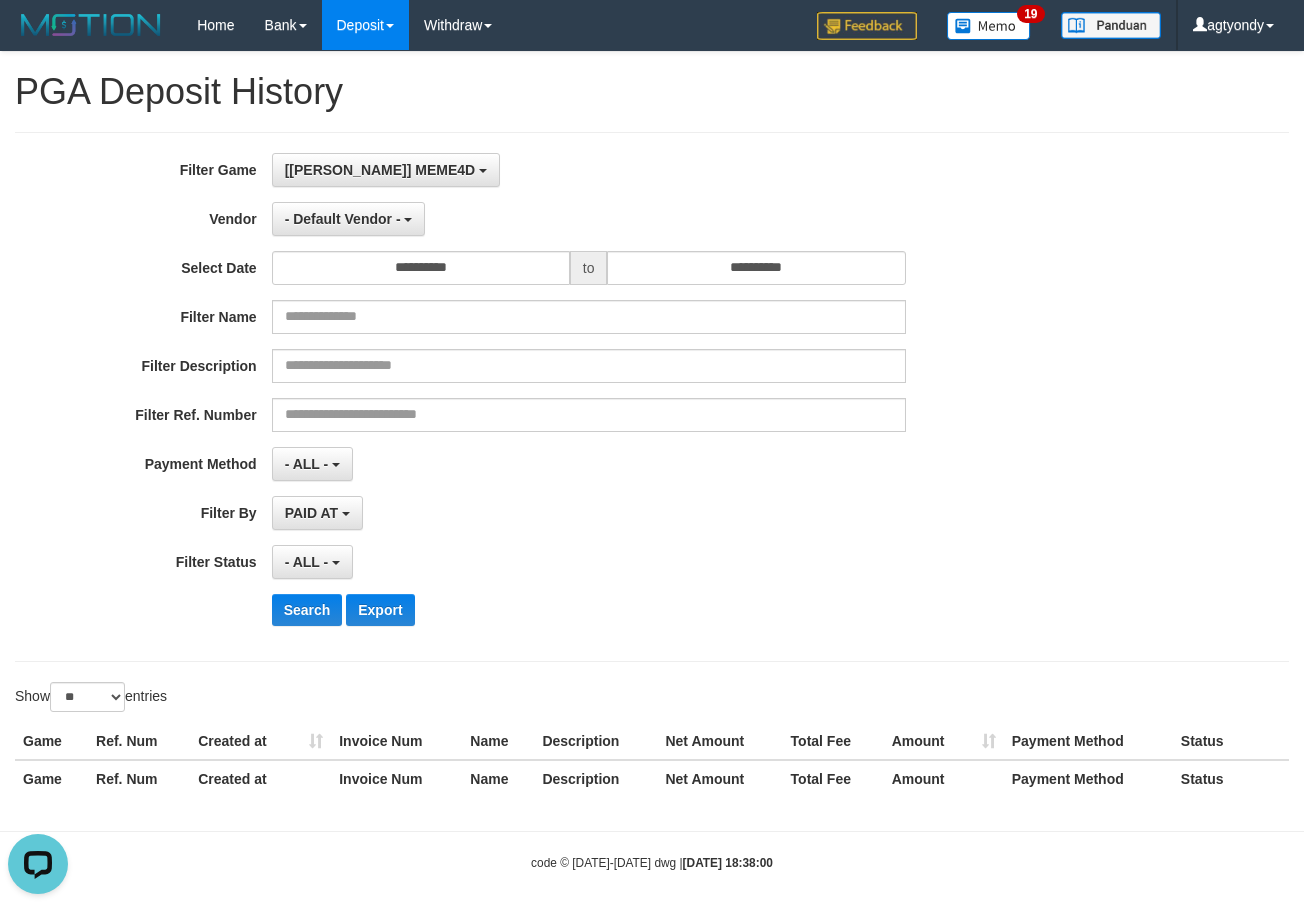 scroll, scrollTop: 35, scrollLeft: 0, axis: vertical 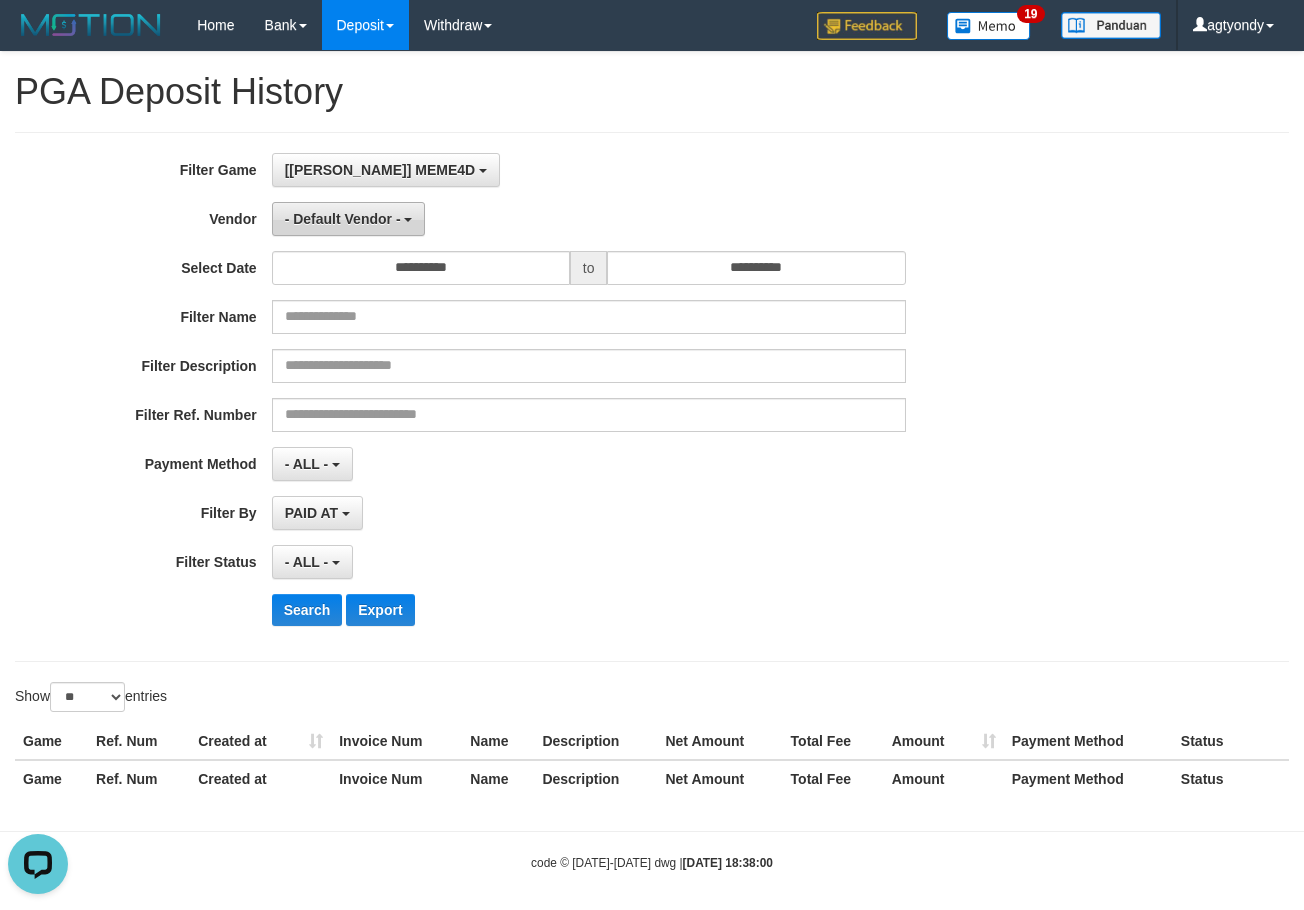 click on "- Default Vendor -" at bounding box center (343, 219) 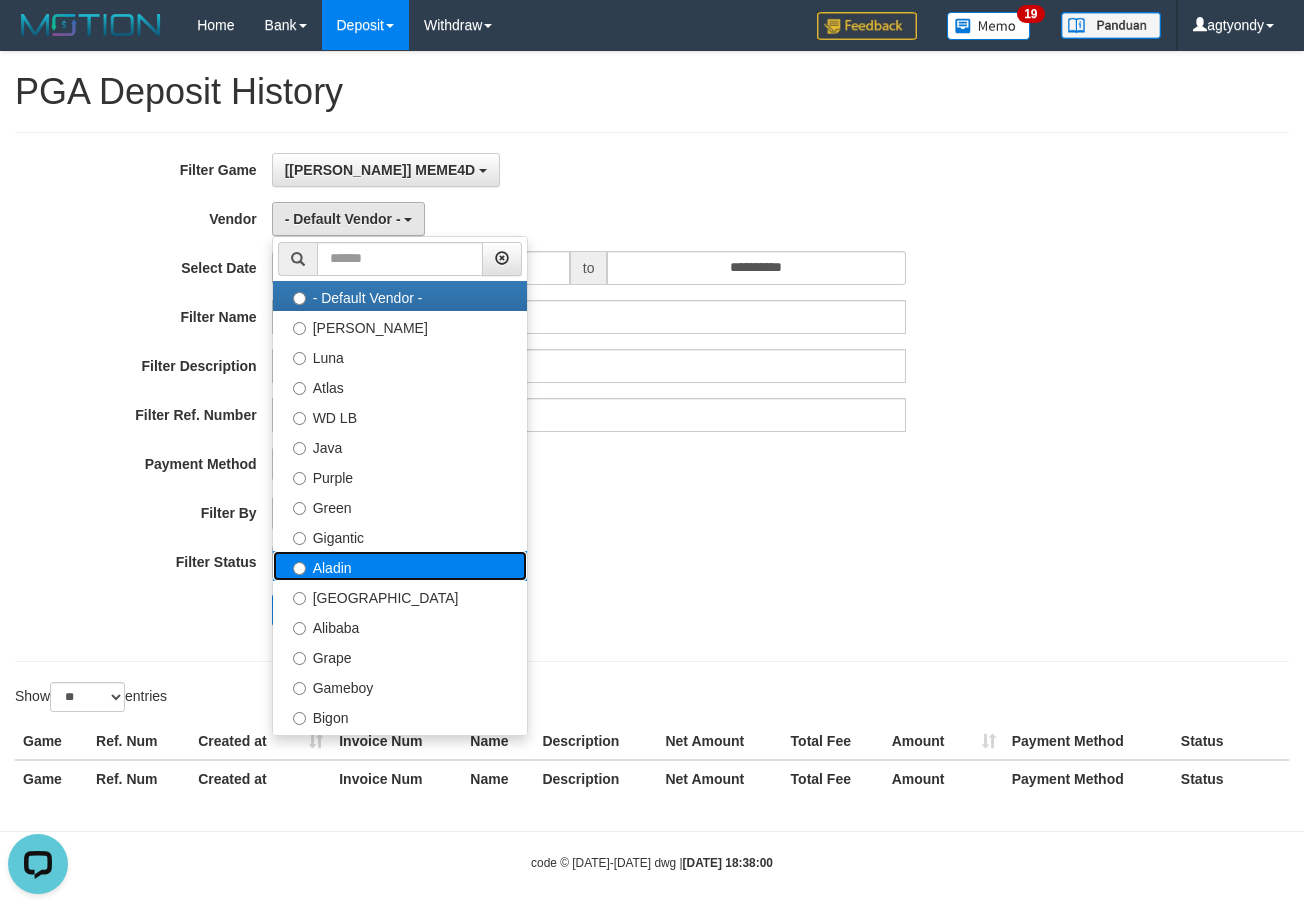 click on "Aladin" at bounding box center (400, 566) 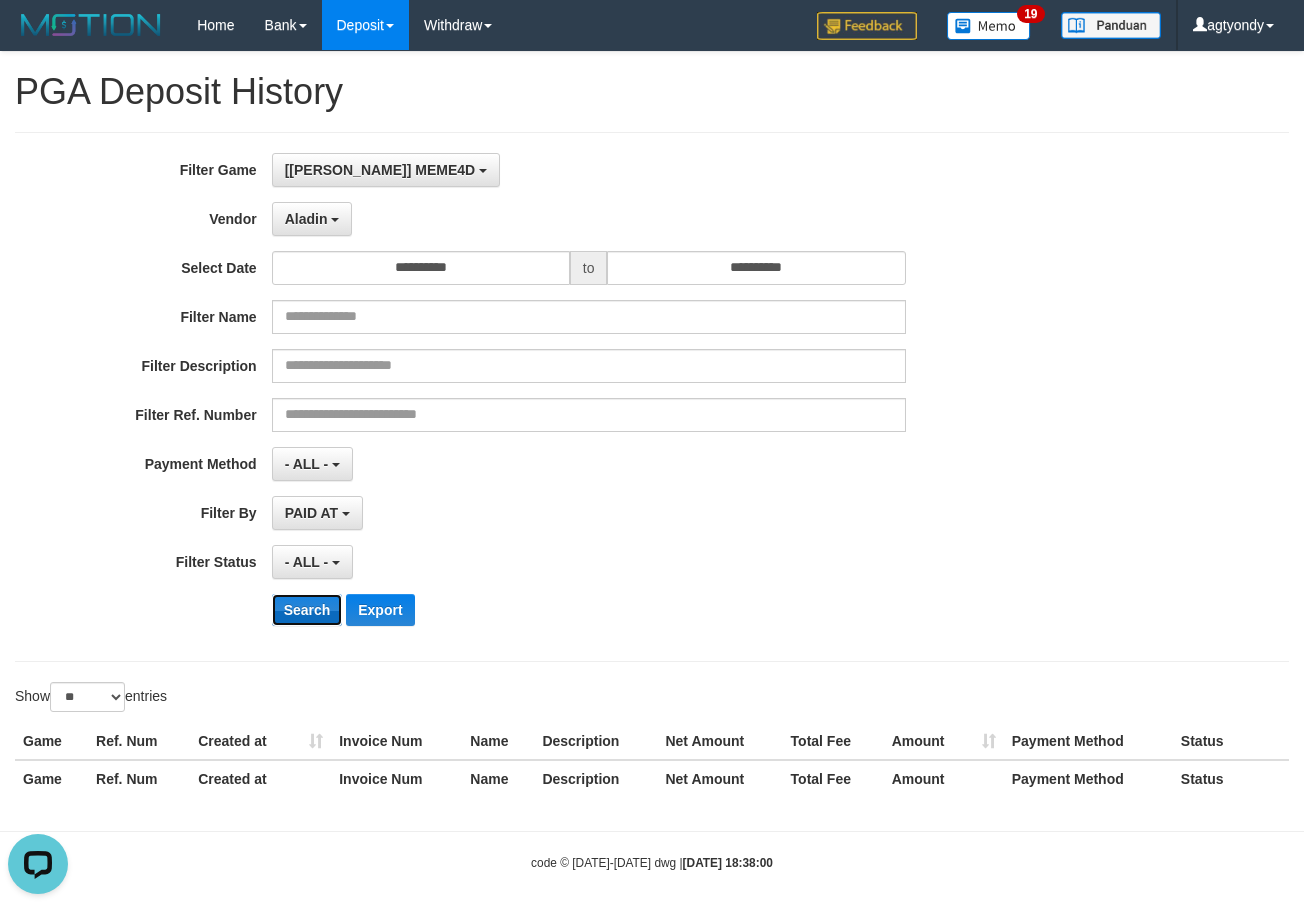 click on "Search" at bounding box center (307, 610) 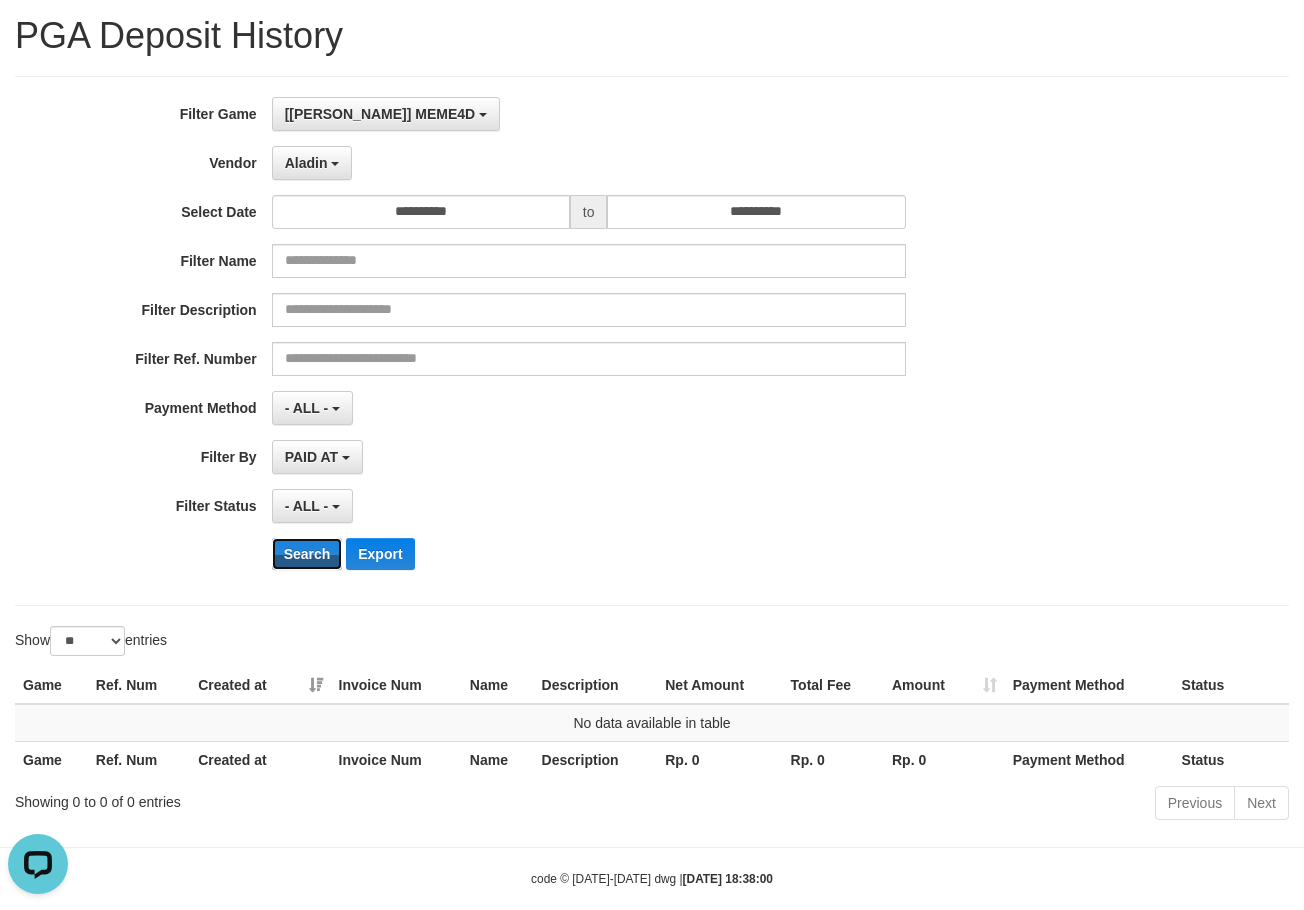 scroll, scrollTop: 84, scrollLeft: 0, axis: vertical 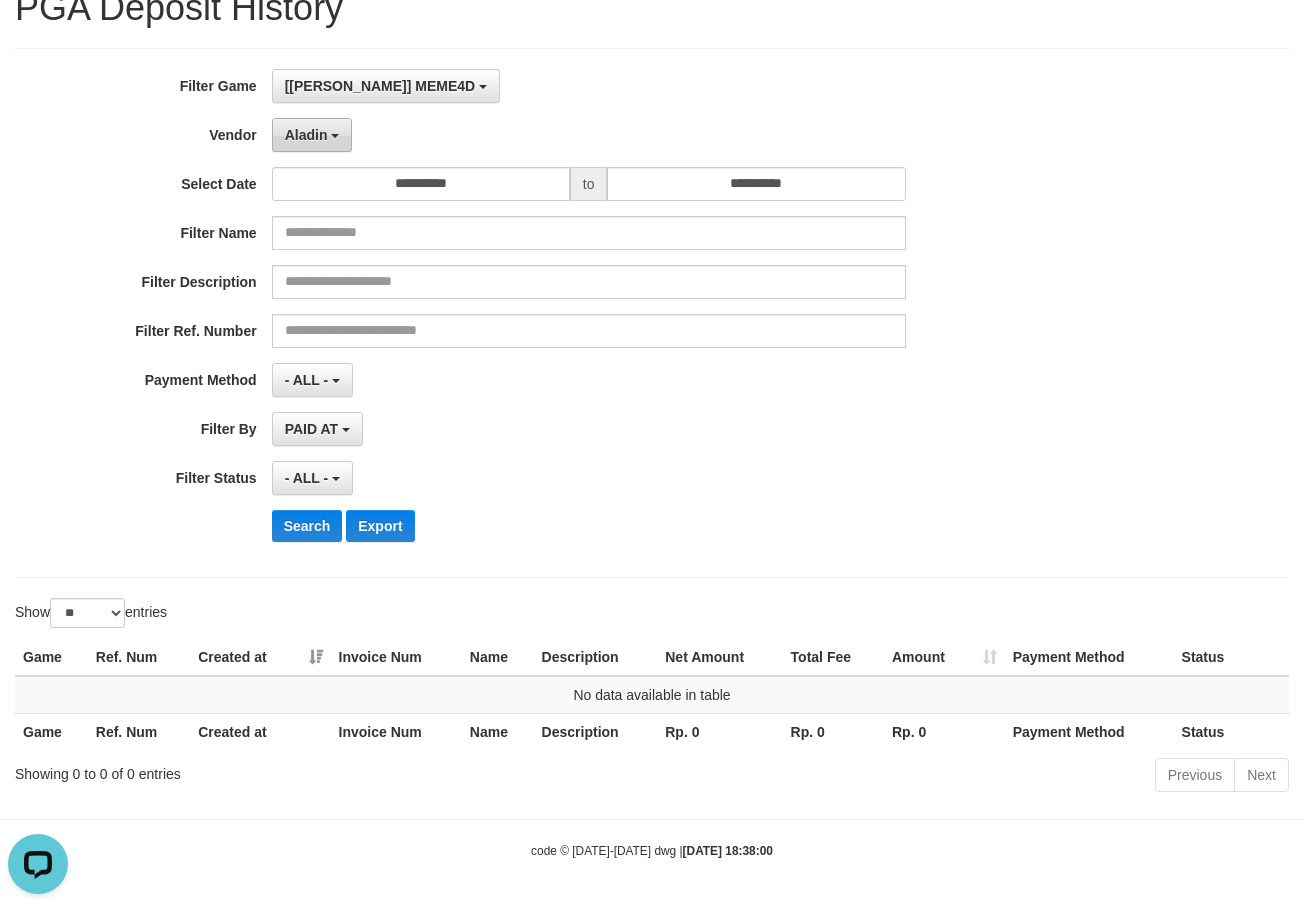 click on "Aladin" at bounding box center (306, 135) 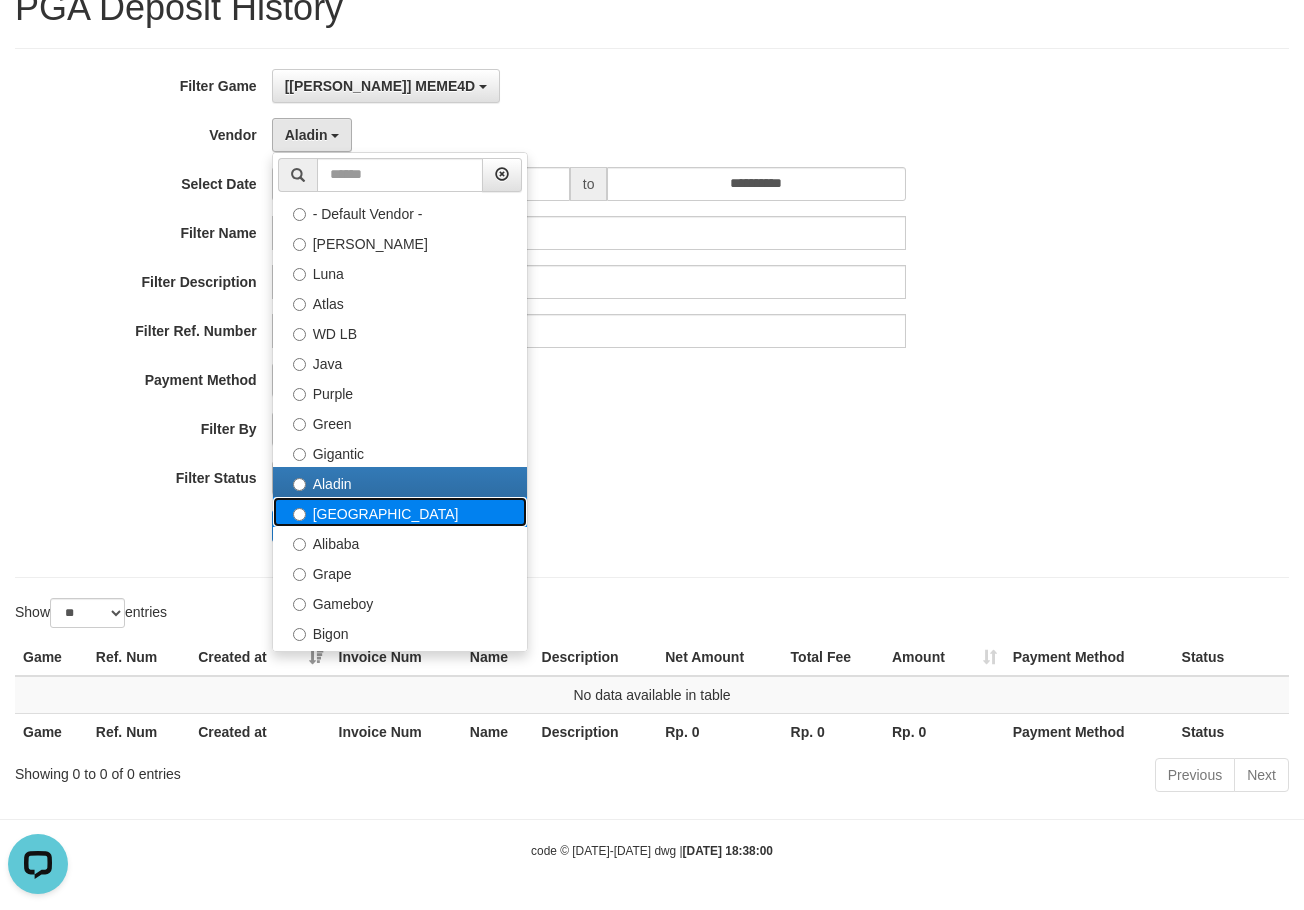 click on "[GEOGRAPHIC_DATA]" at bounding box center (400, 512) 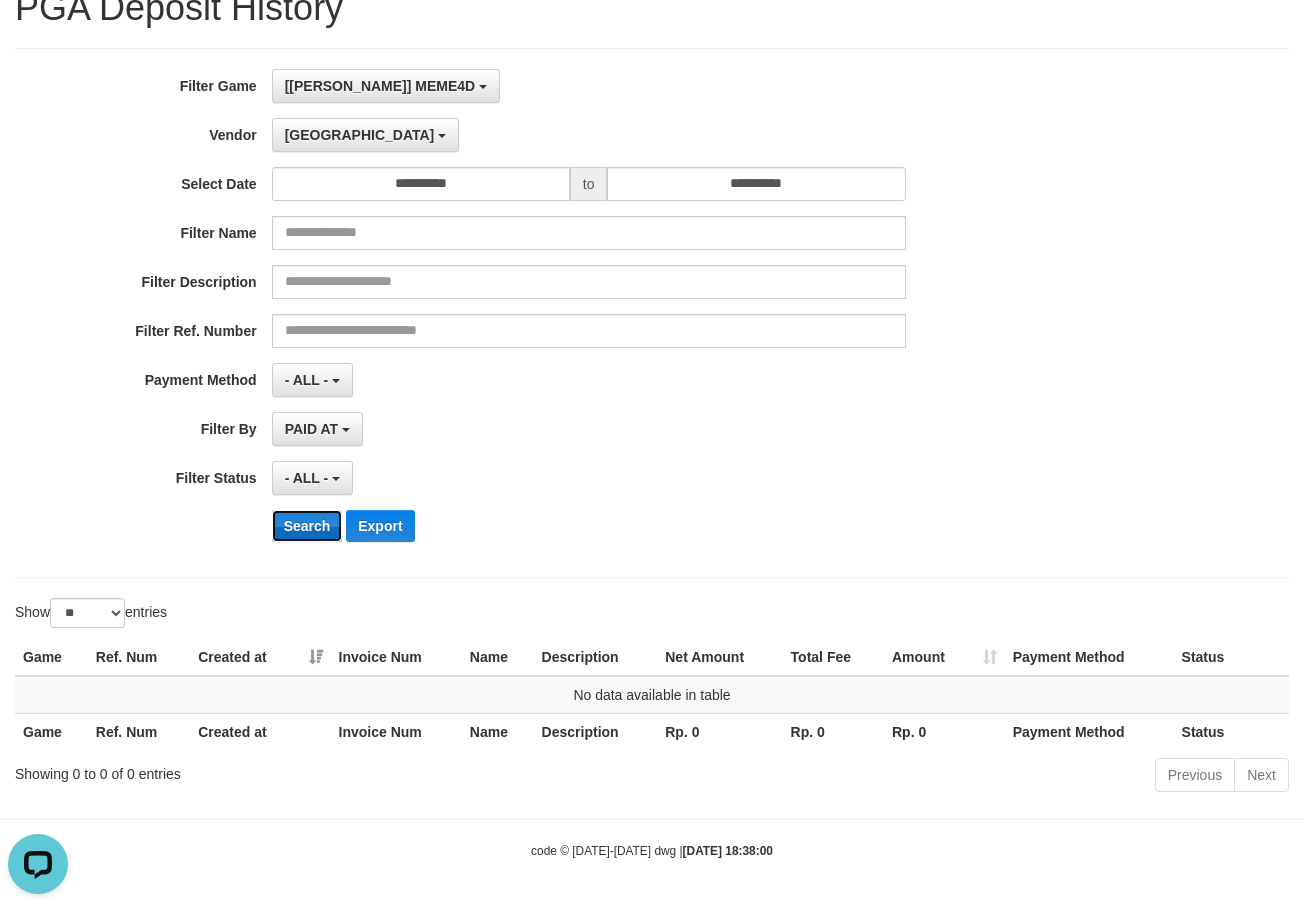 click on "Search" at bounding box center (307, 526) 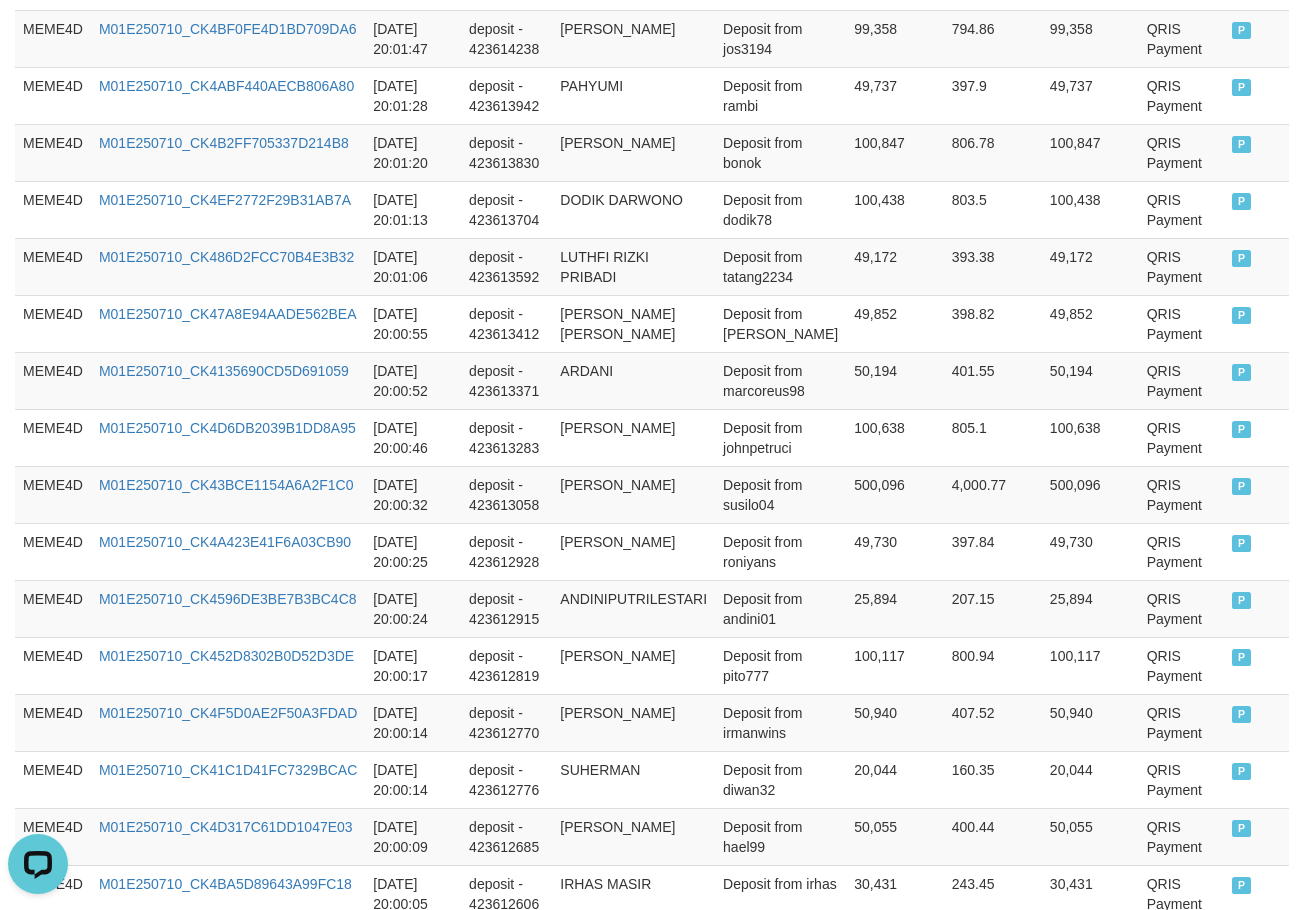 scroll, scrollTop: 1512, scrollLeft: 0, axis: vertical 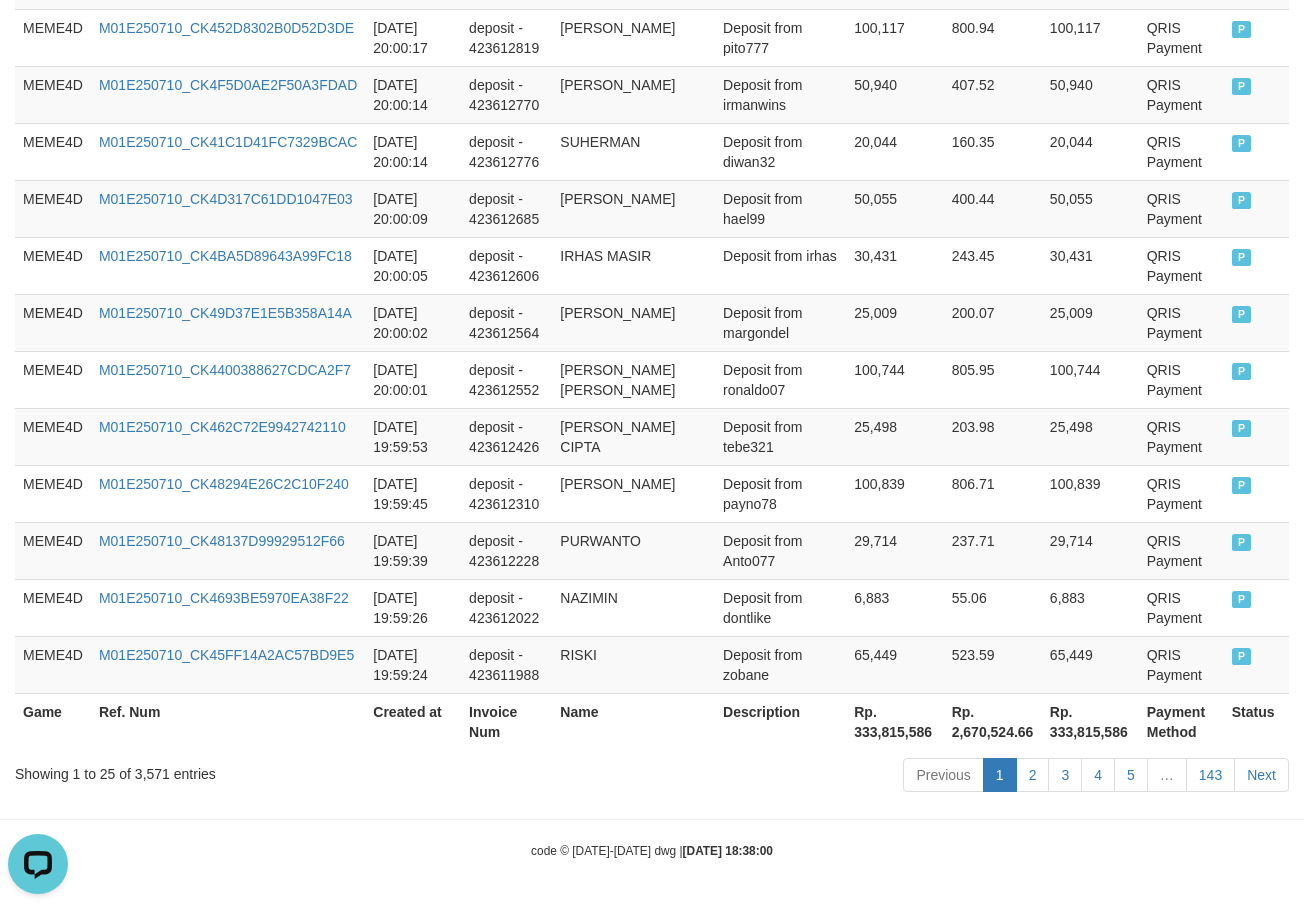 click on "Rp. 333,815,586" at bounding box center [894, 721] 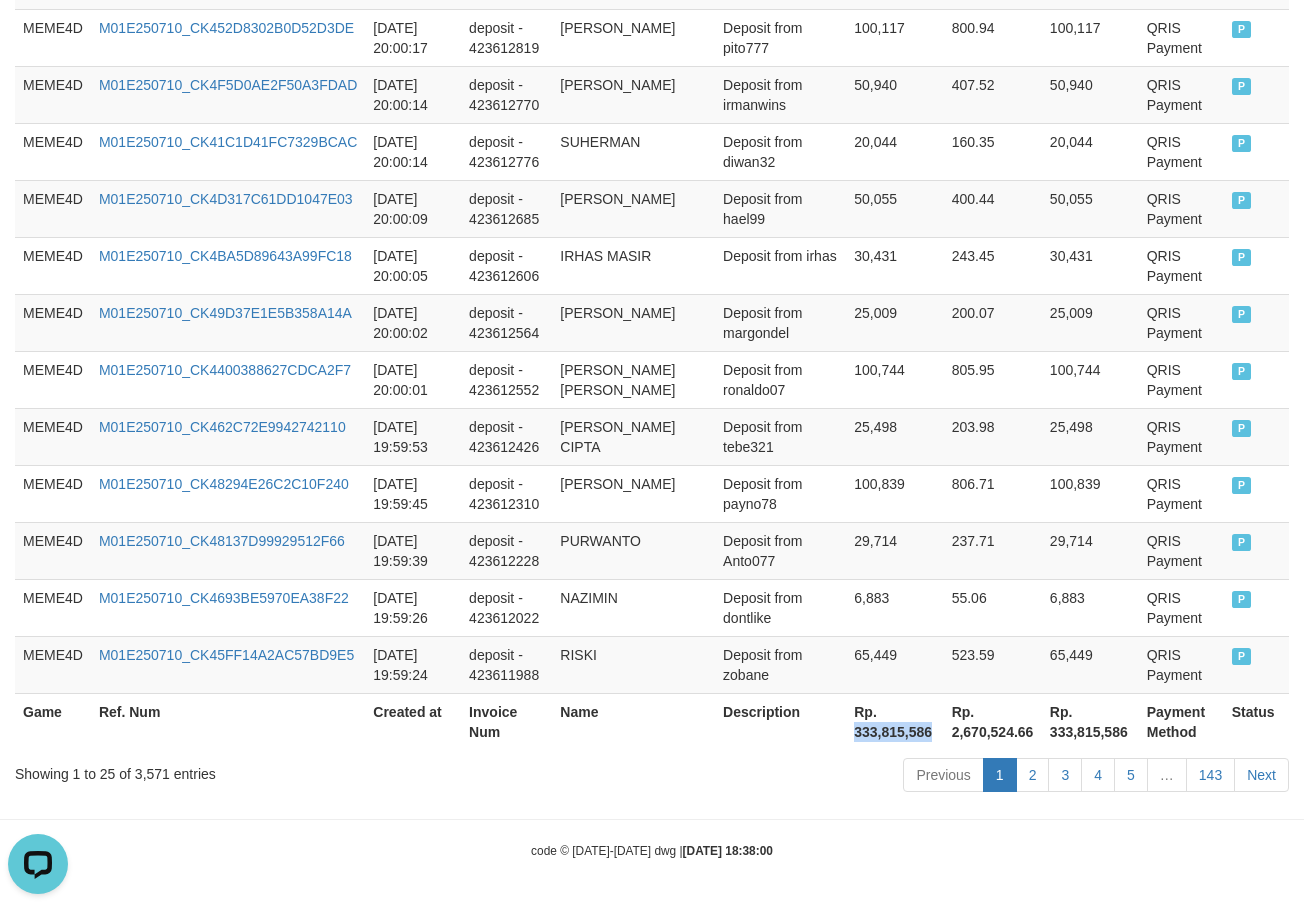 click on "Rp. 333,815,586" at bounding box center (894, 721) 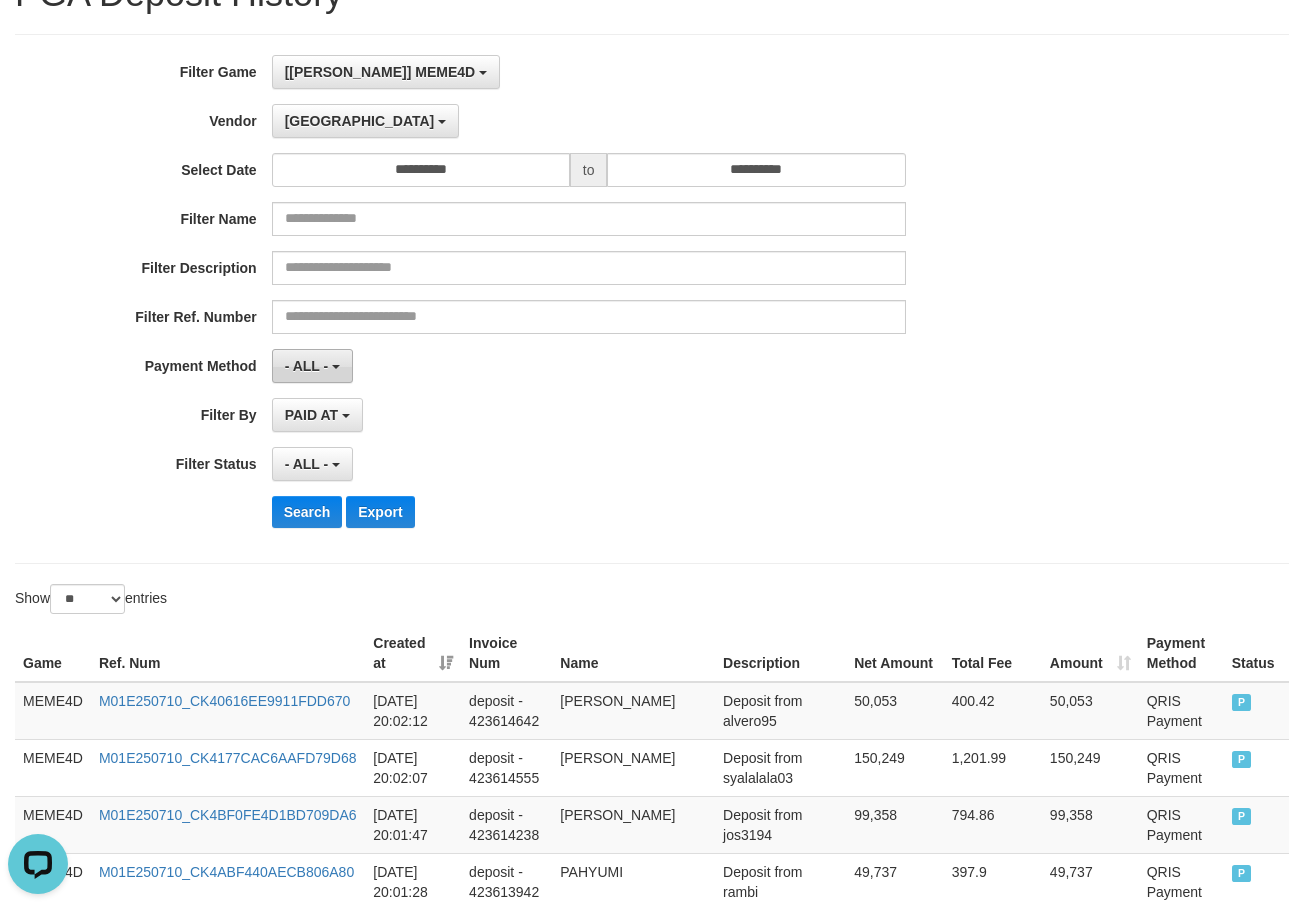 scroll, scrollTop: 0, scrollLeft: 0, axis: both 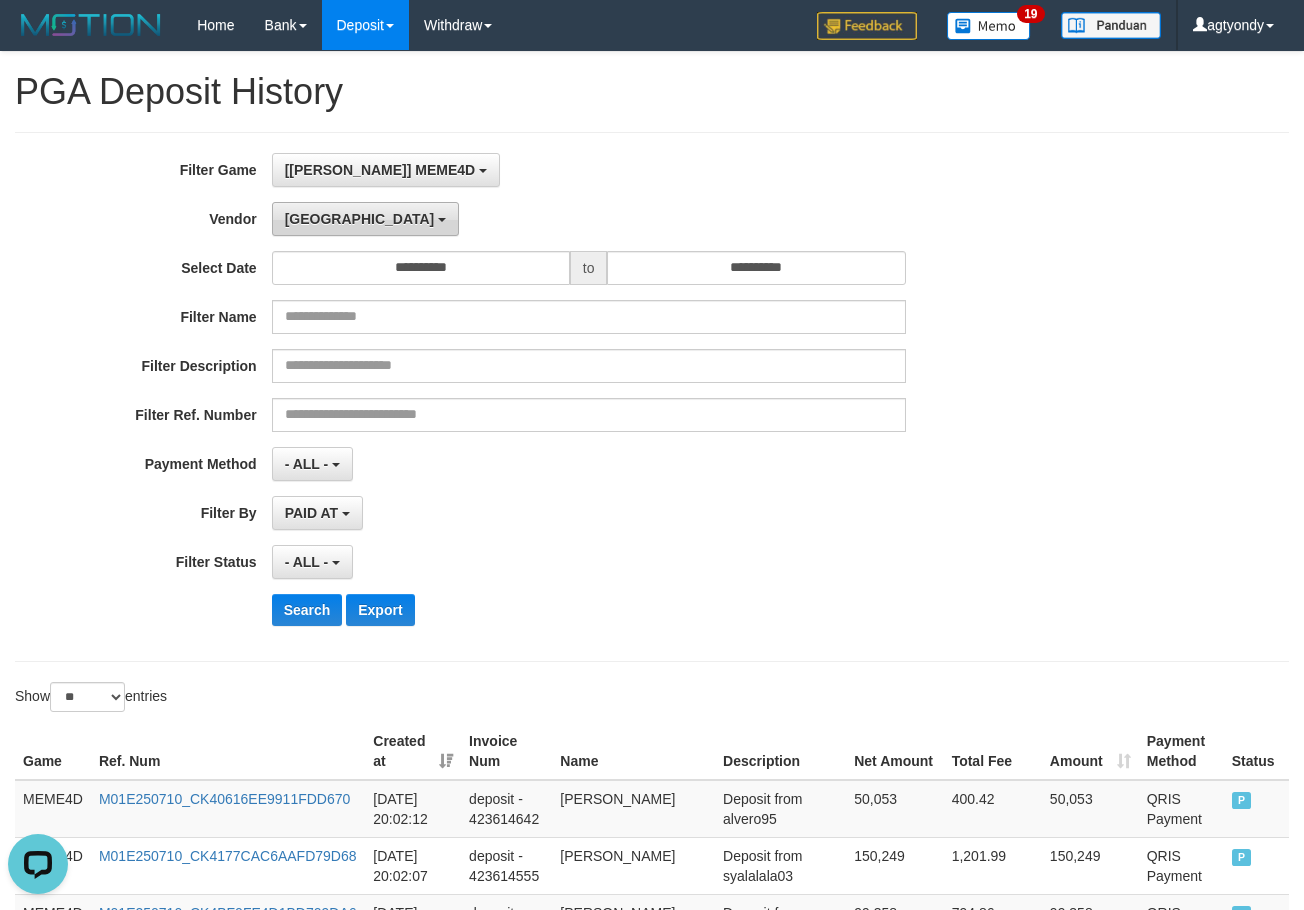 click on "[GEOGRAPHIC_DATA]" at bounding box center (360, 219) 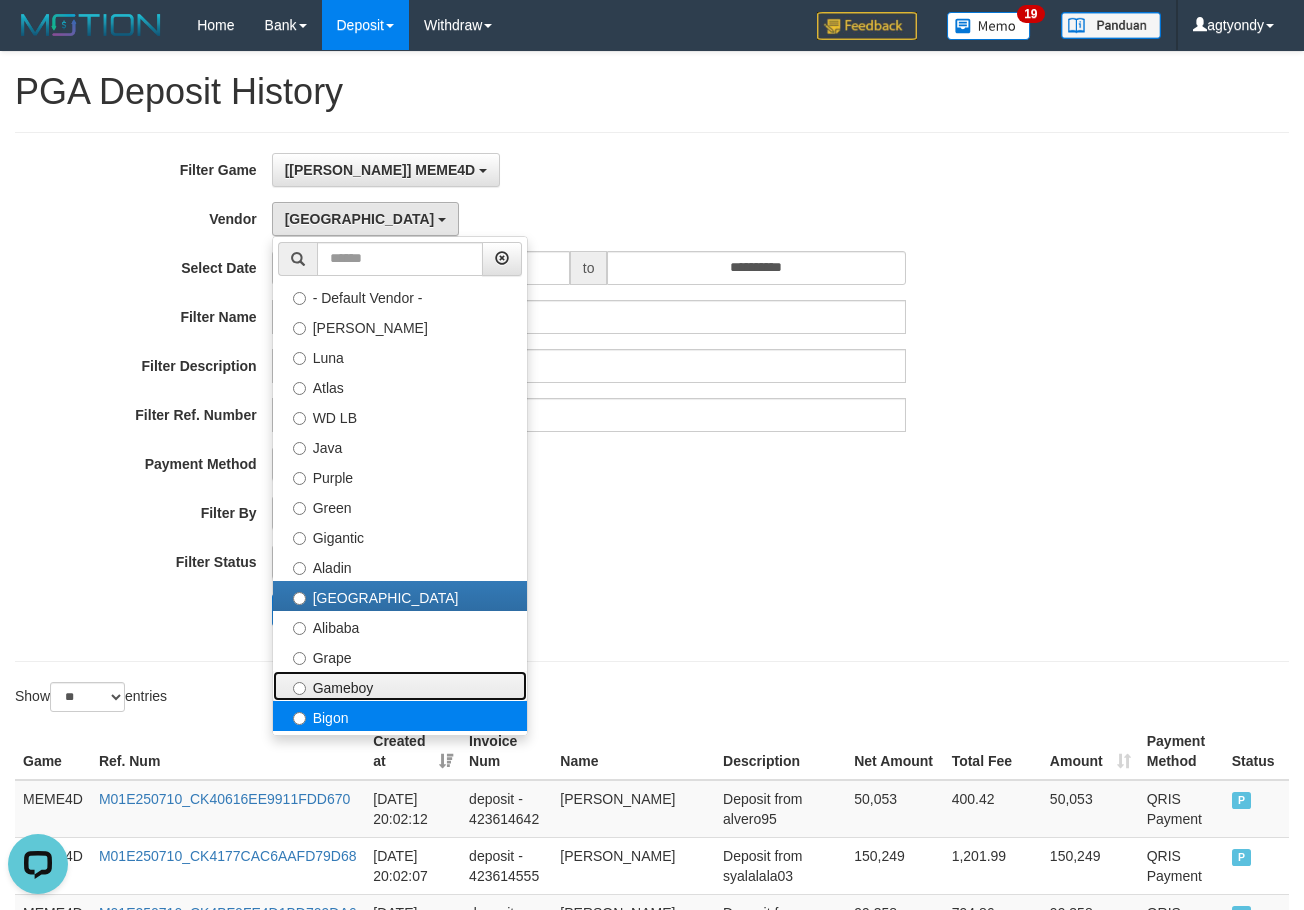 drag, startPoint x: 381, startPoint y: 690, endPoint x: 388, endPoint y: 704, distance: 15.652476 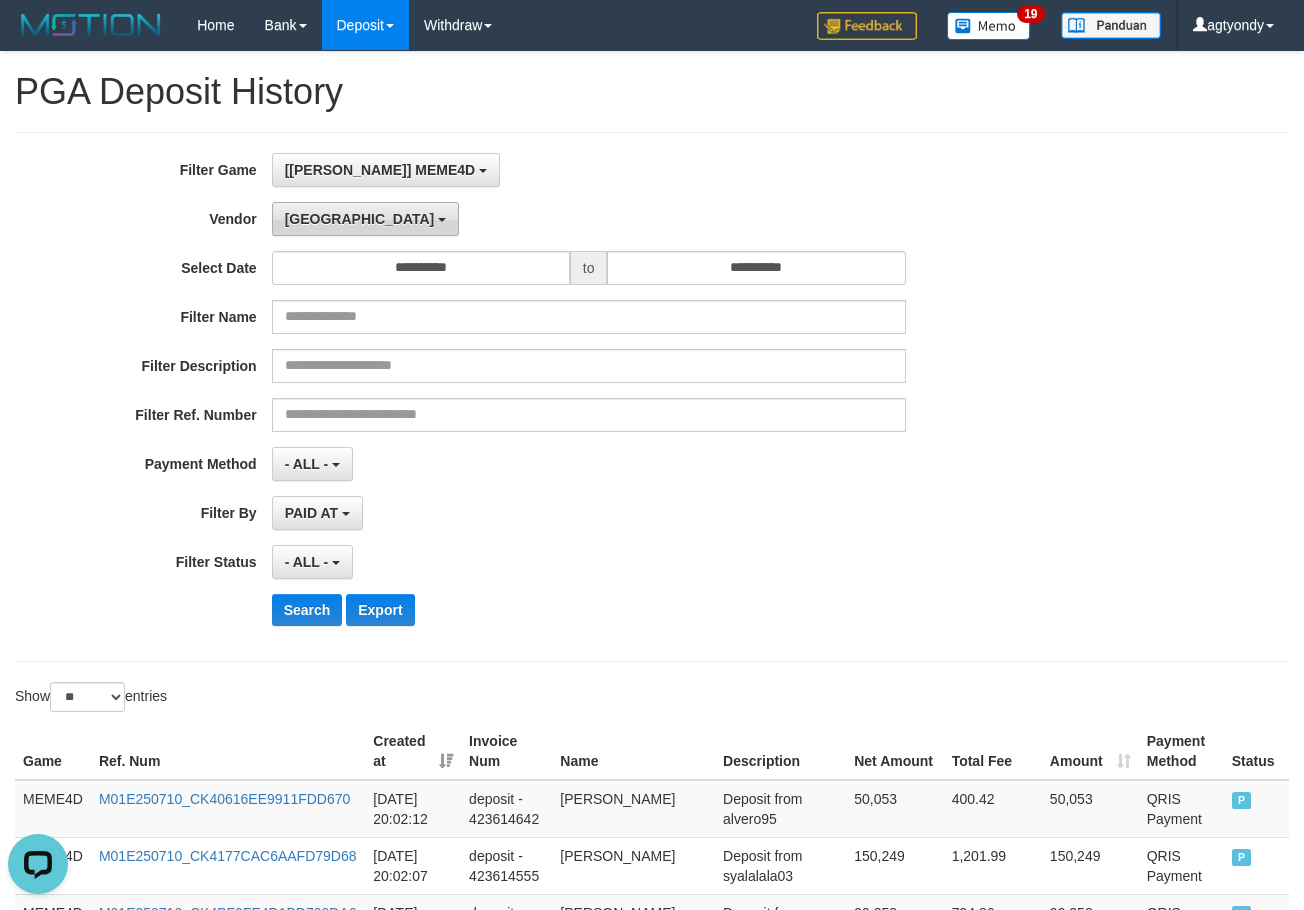 click on "[GEOGRAPHIC_DATA]" at bounding box center [365, 219] 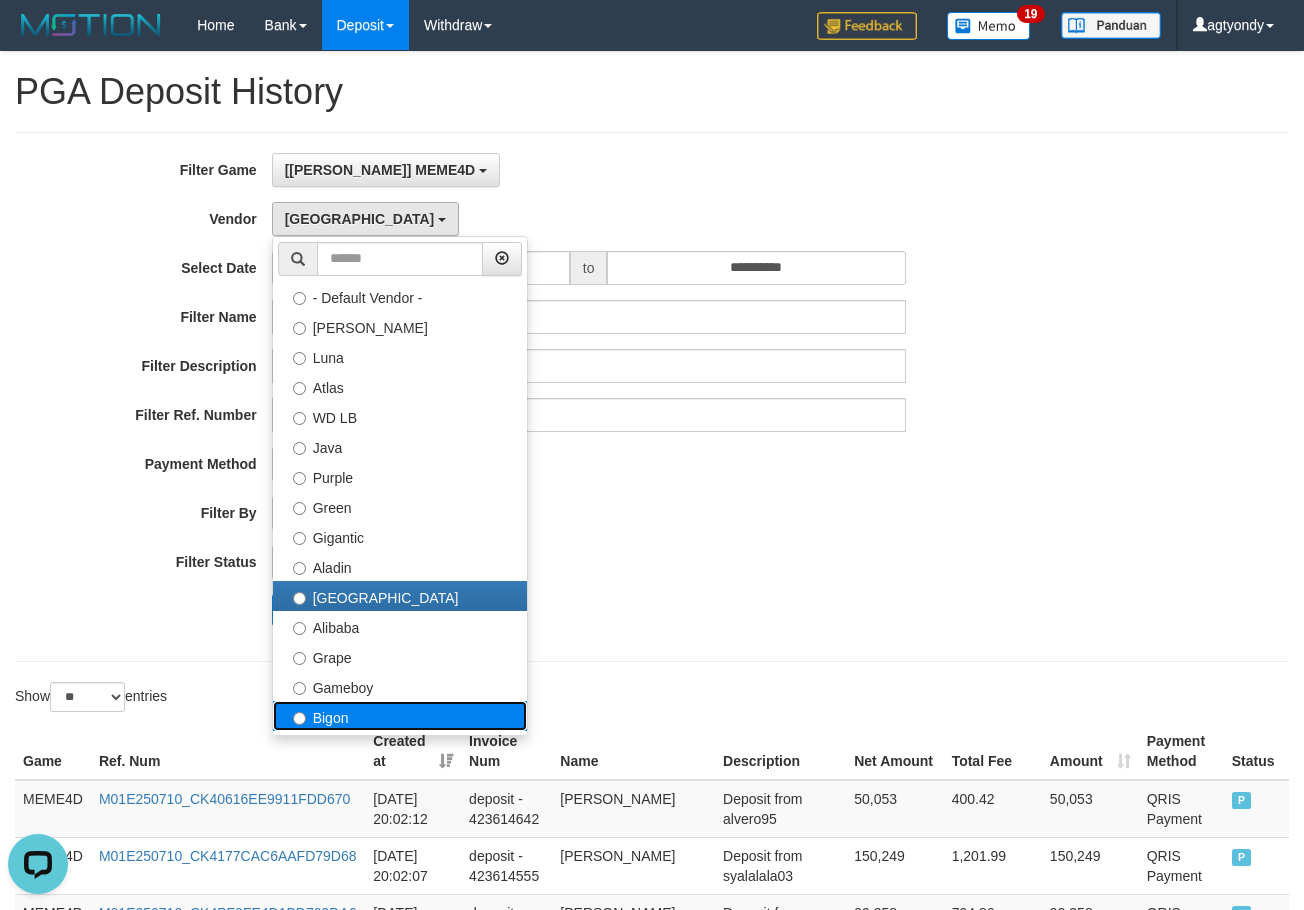 click on "Bigon" at bounding box center (400, 716) 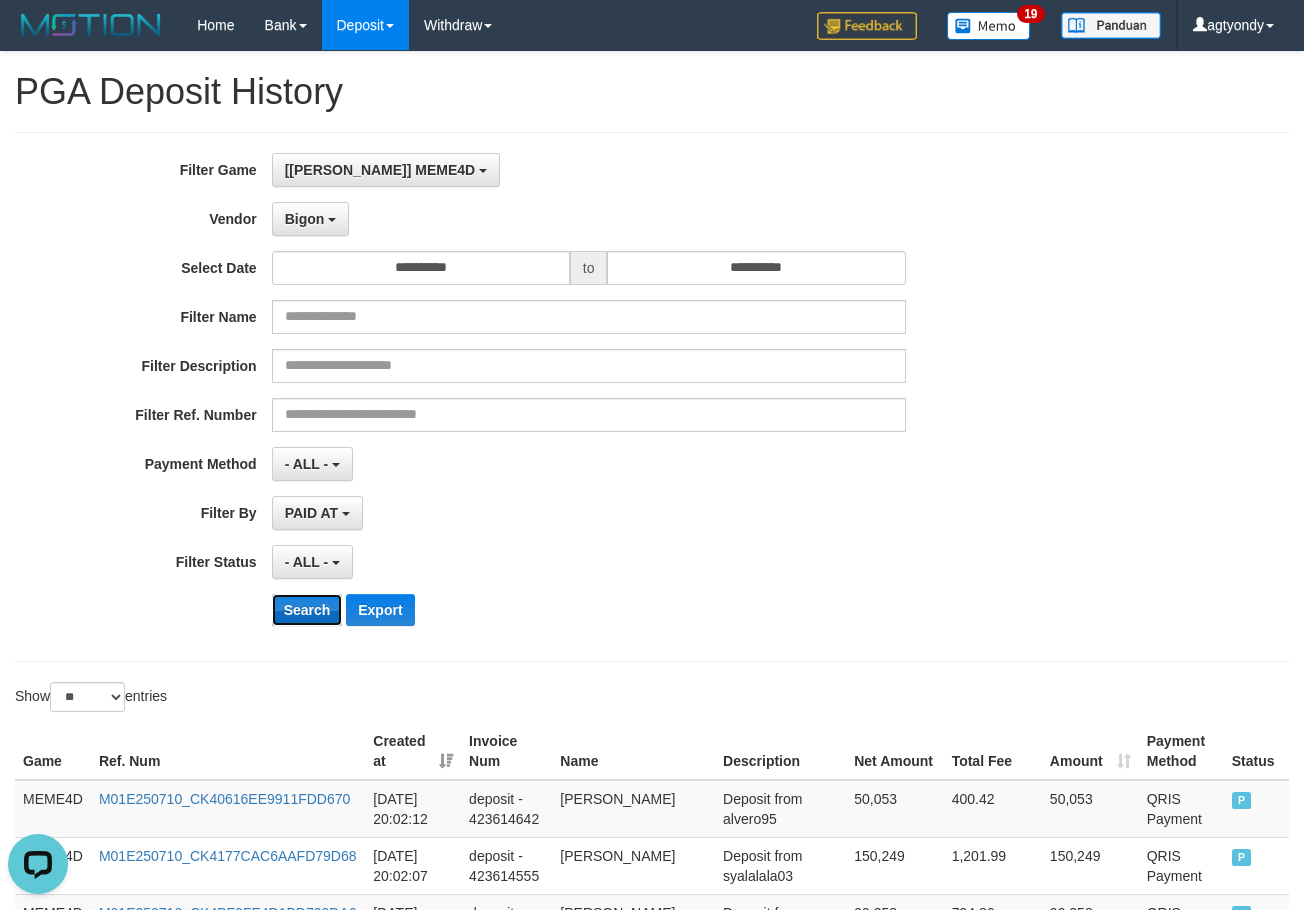 click on "Search" at bounding box center [307, 610] 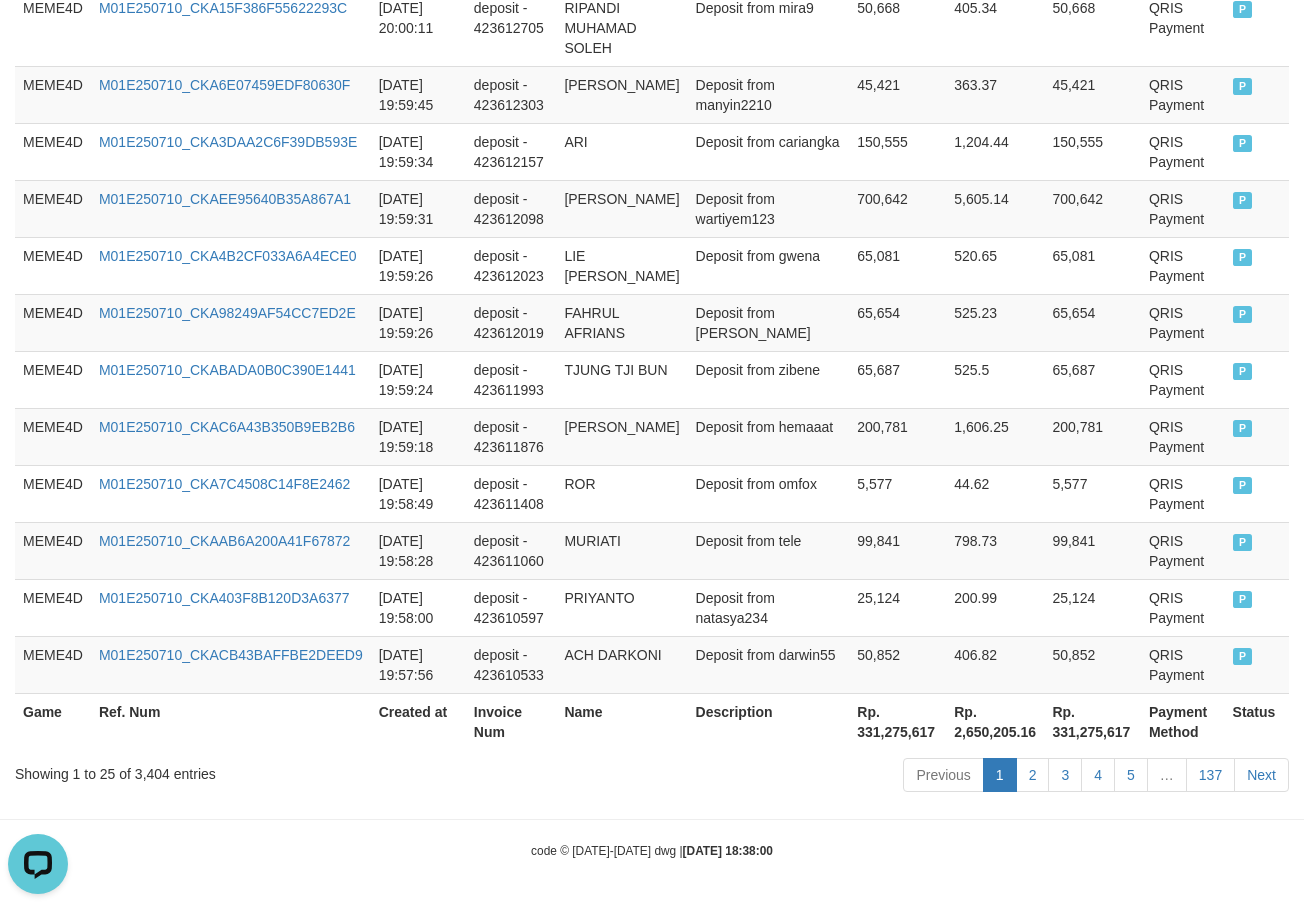 scroll, scrollTop: 1592, scrollLeft: 0, axis: vertical 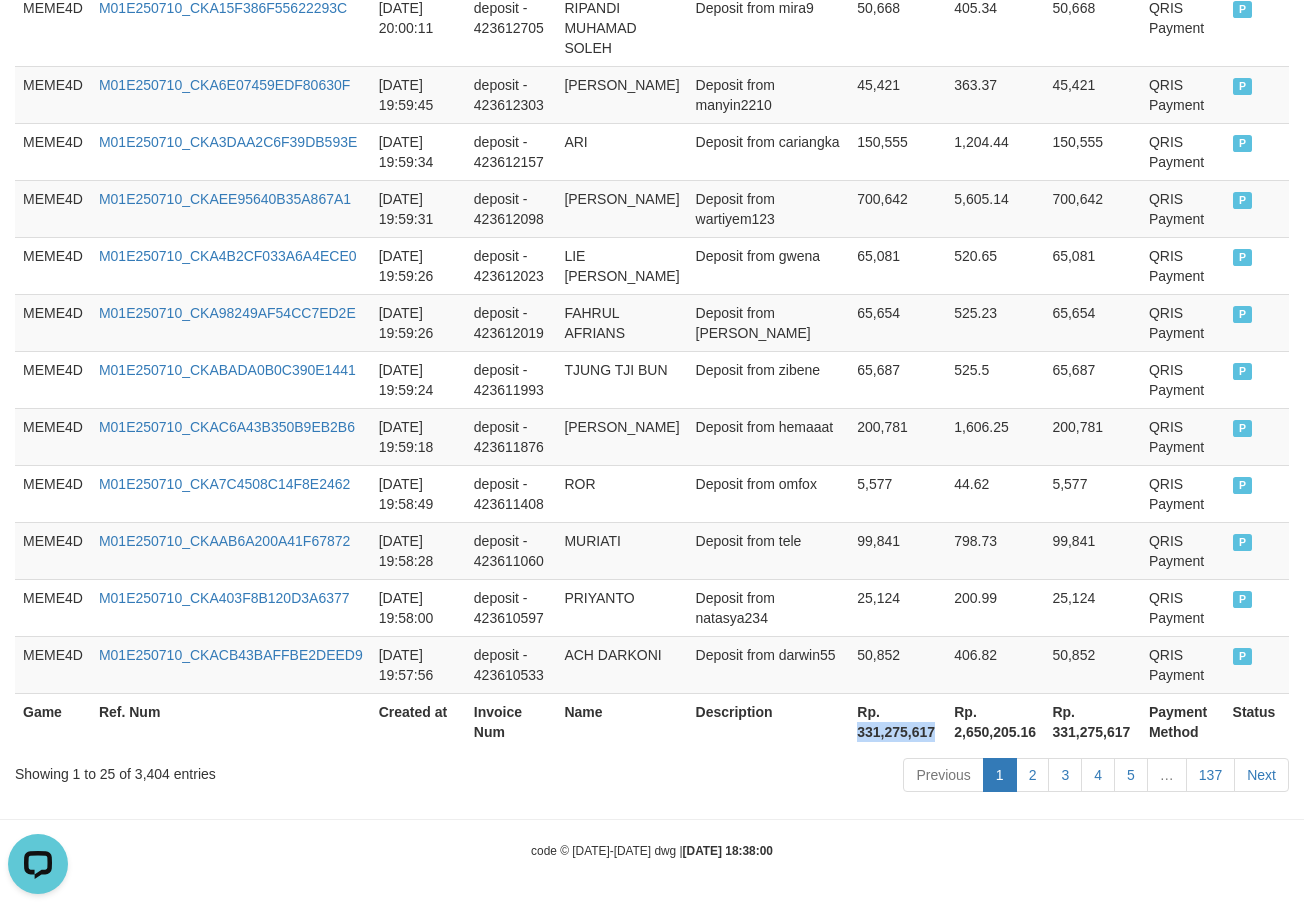 click on "Rp. 331,275,617" at bounding box center [897, 721] 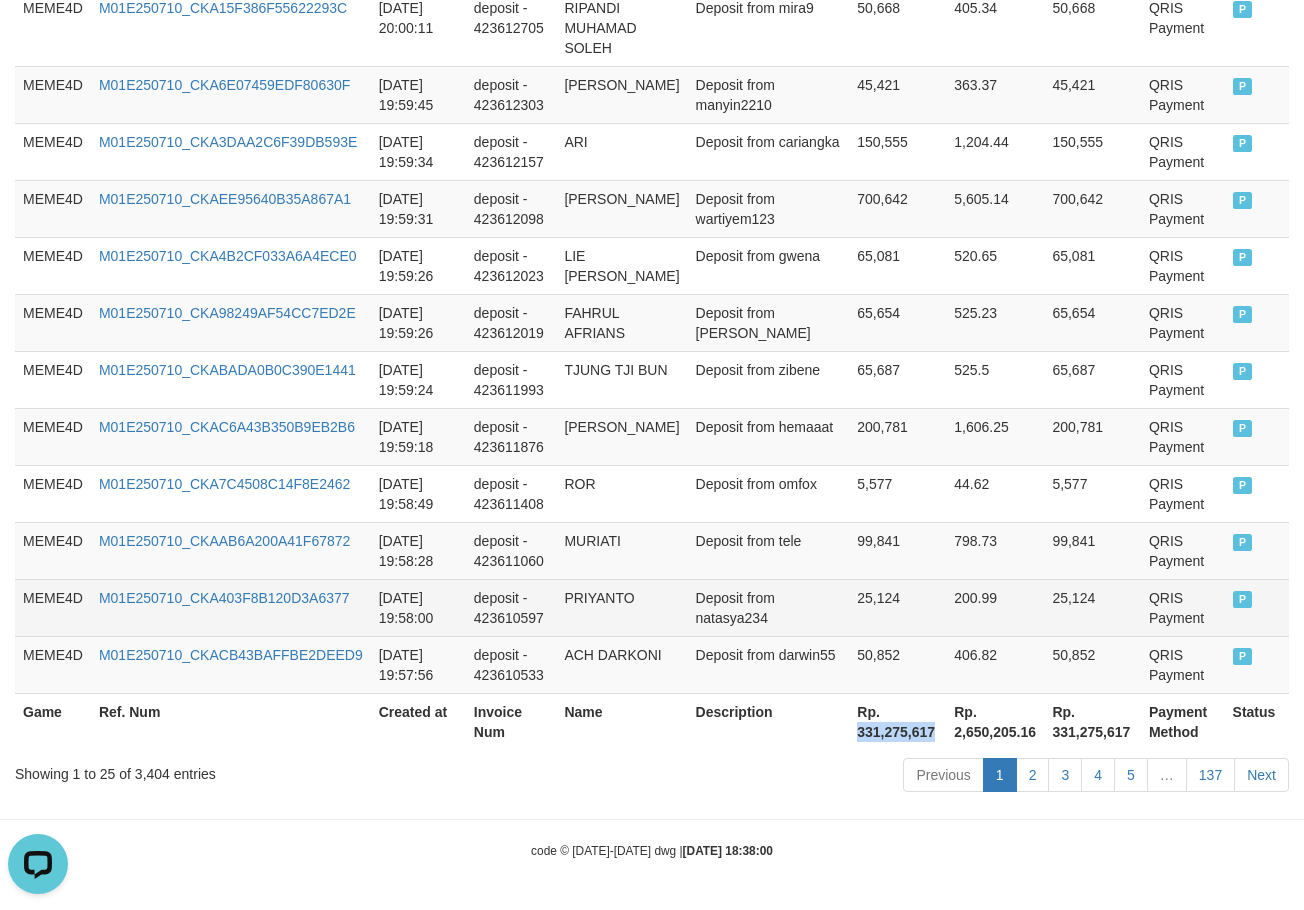 copy on "331,275,617" 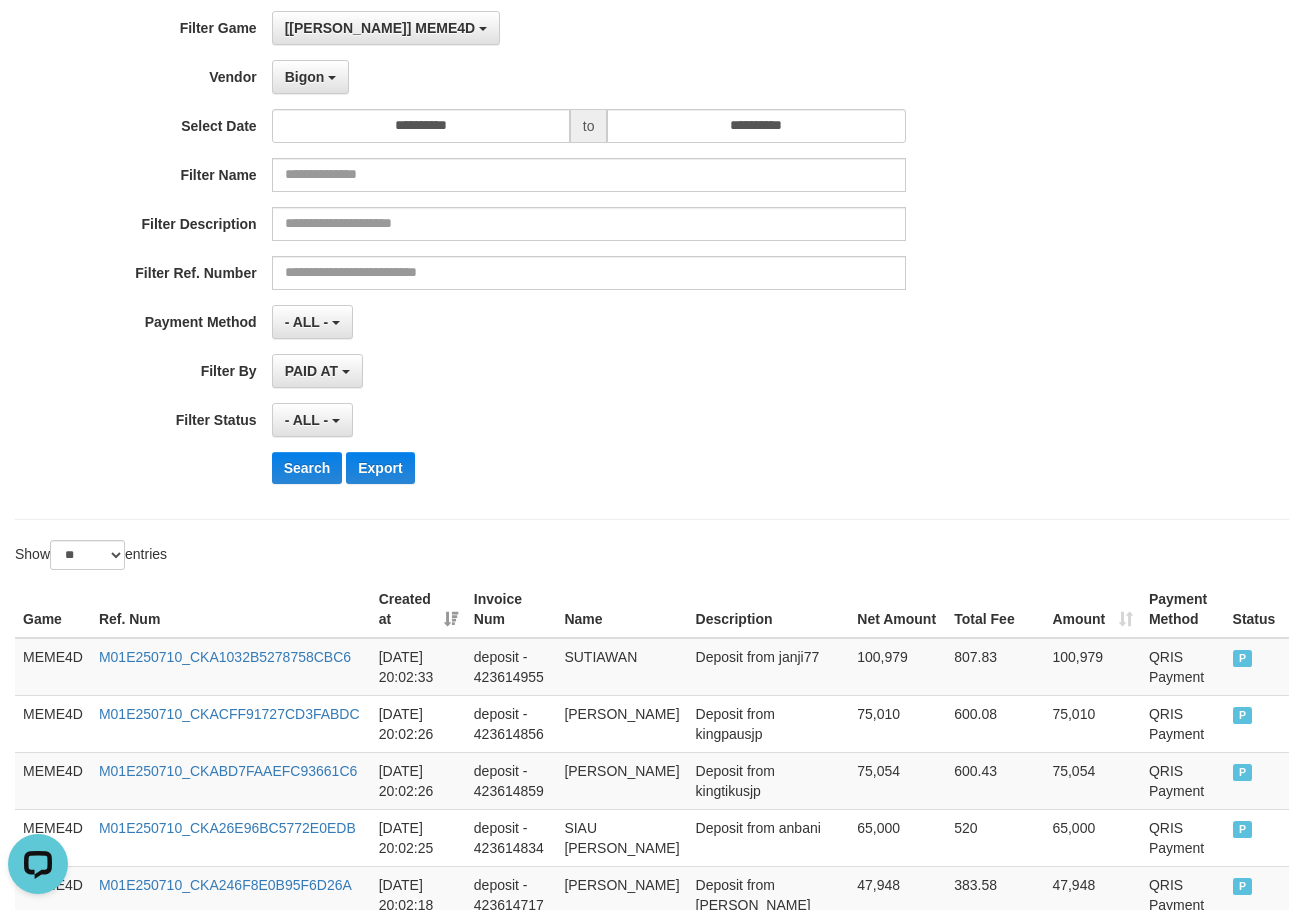 scroll, scrollTop: 0, scrollLeft: 0, axis: both 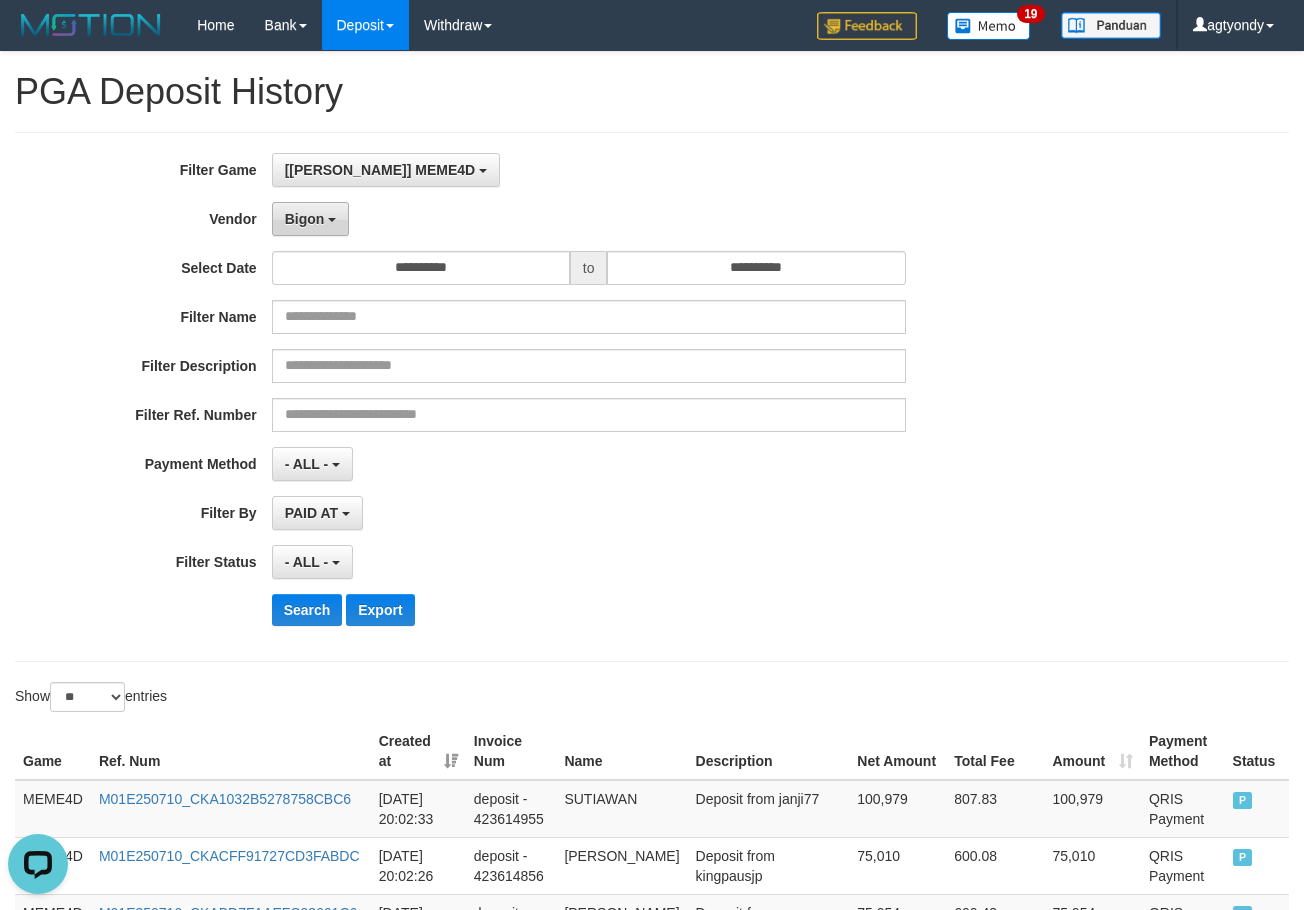 click on "Bigon" at bounding box center (305, 219) 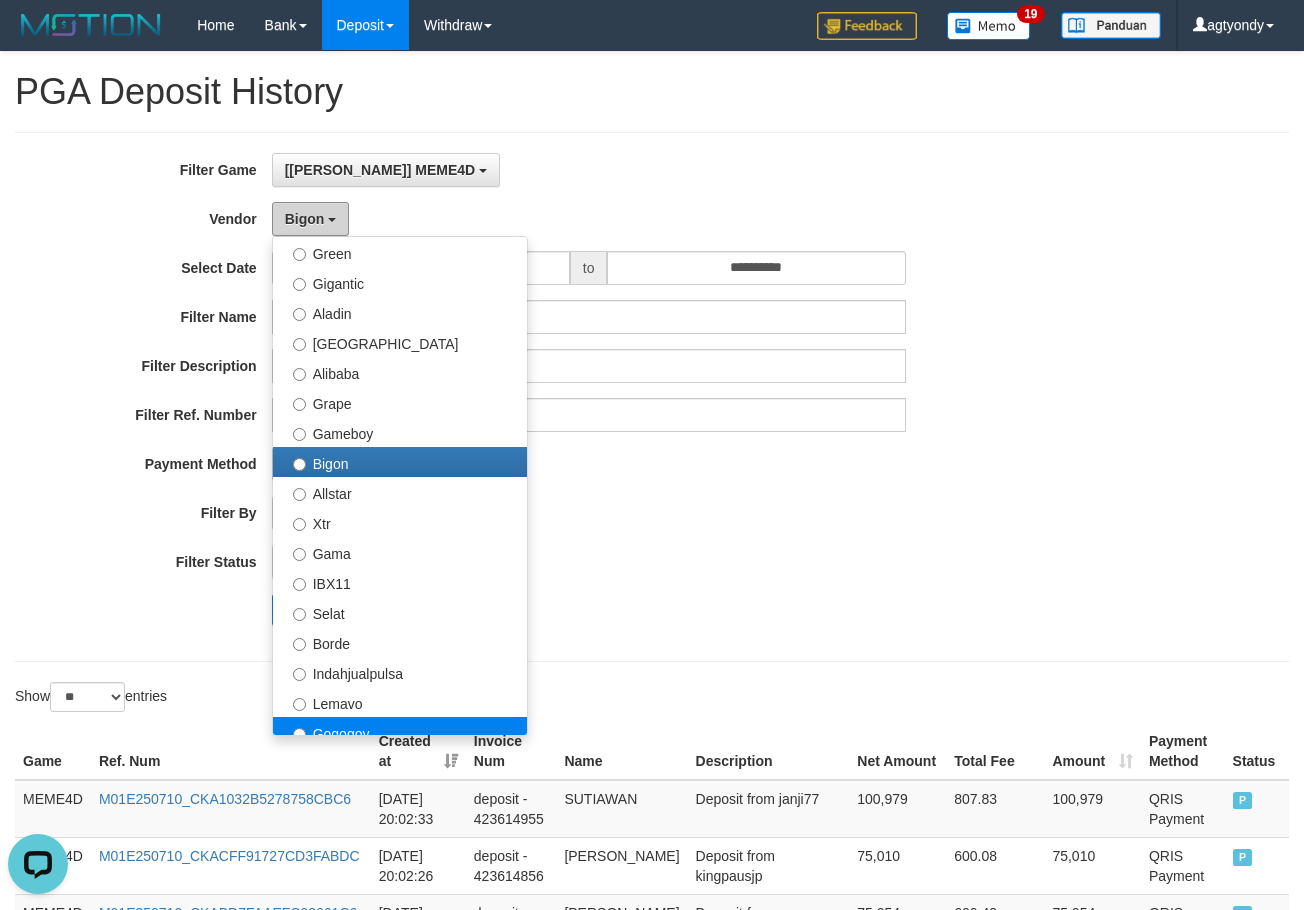 scroll, scrollTop: 300, scrollLeft: 0, axis: vertical 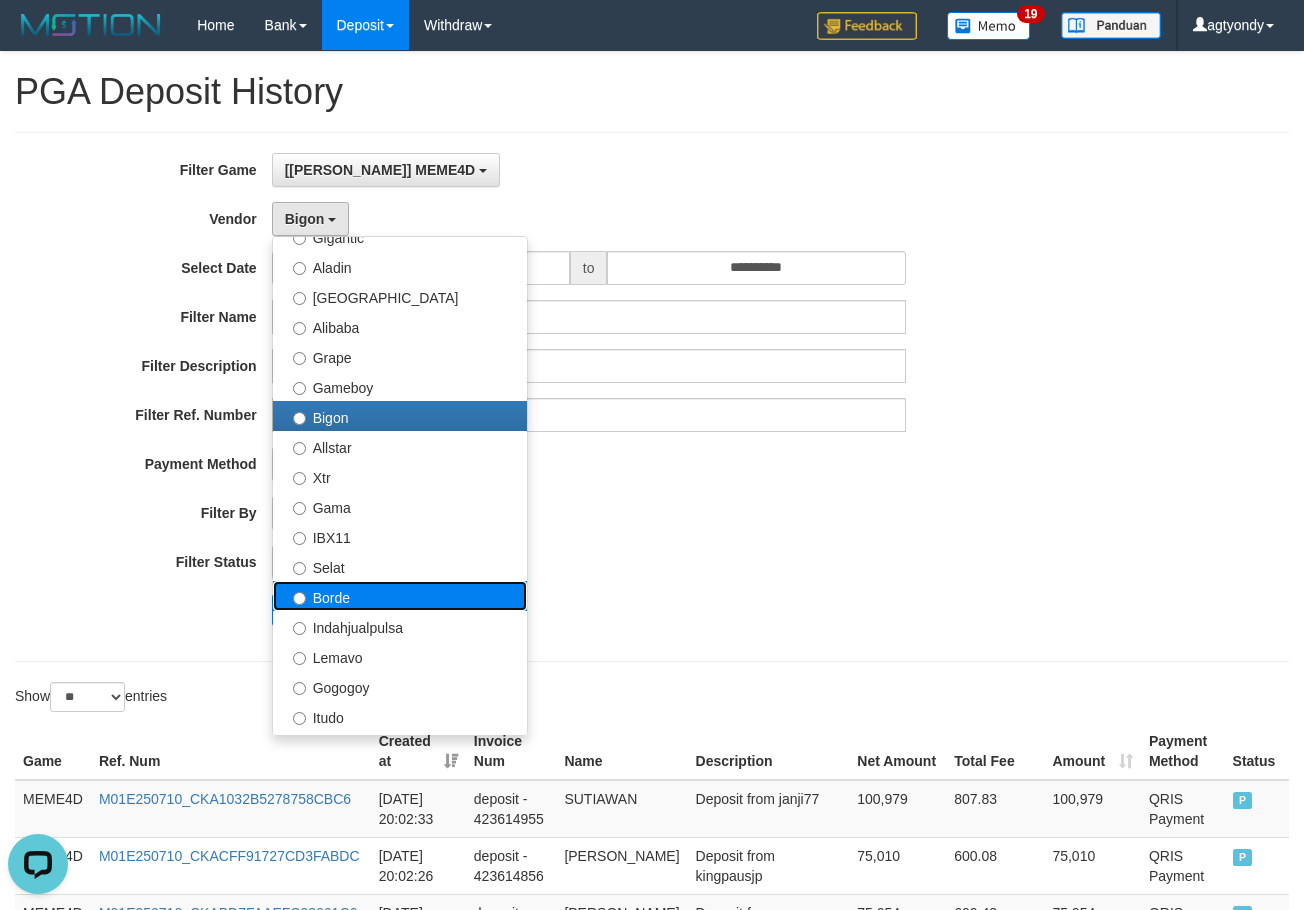 click on "Borde" at bounding box center [400, 596] 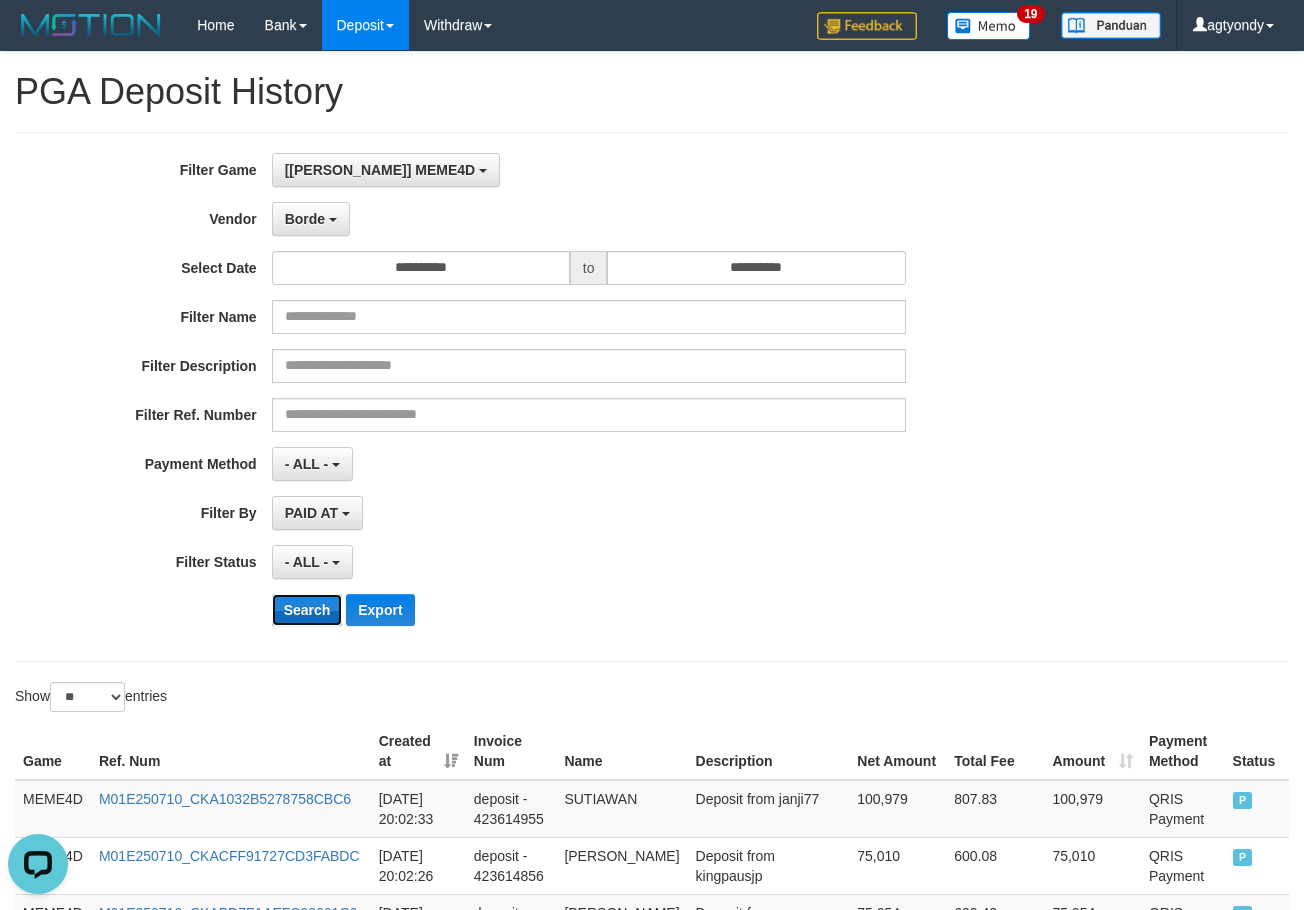 click on "Search" at bounding box center (307, 610) 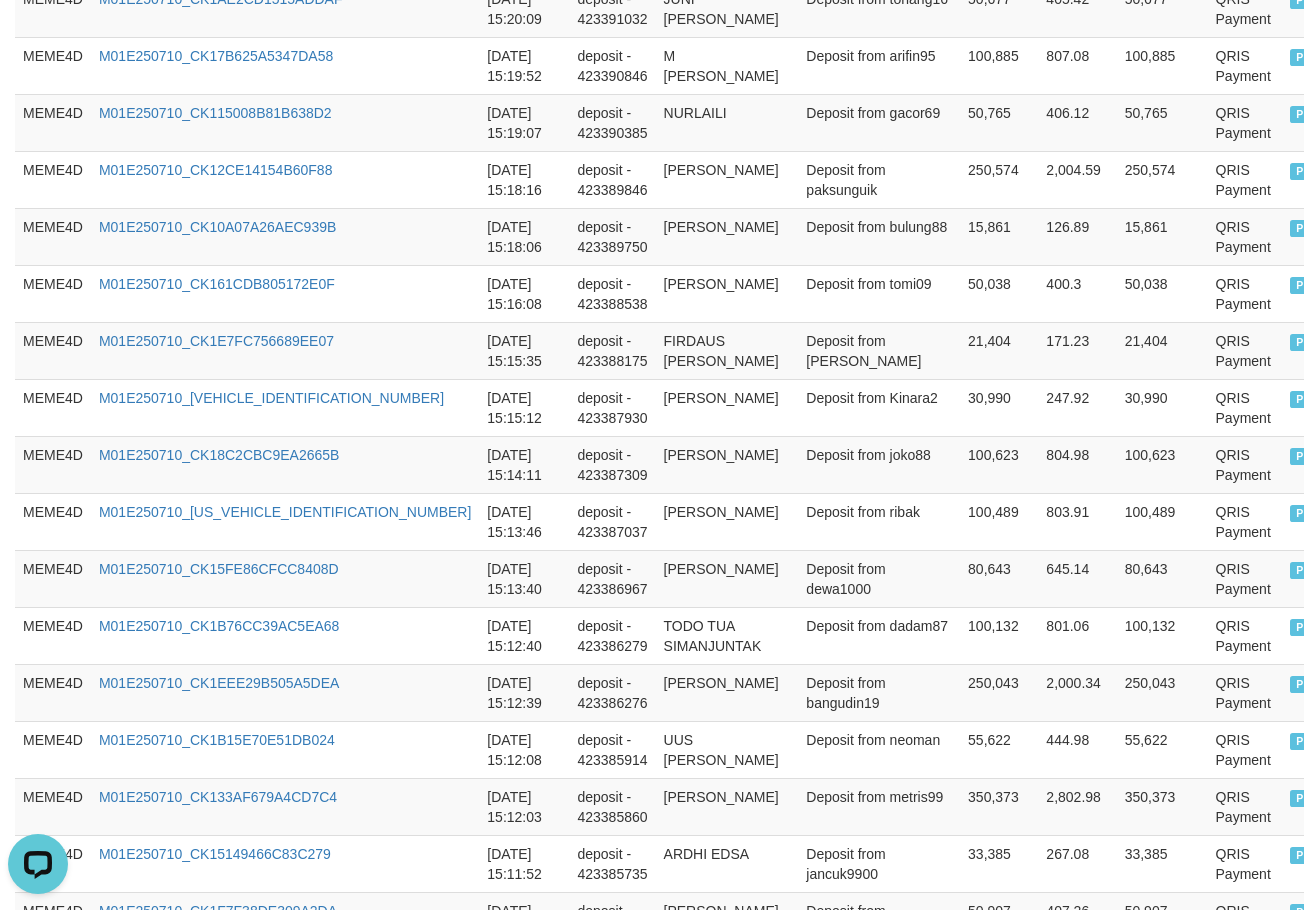 scroll, scrollTop: 1400, scrollLeft: 0, axis: vertical 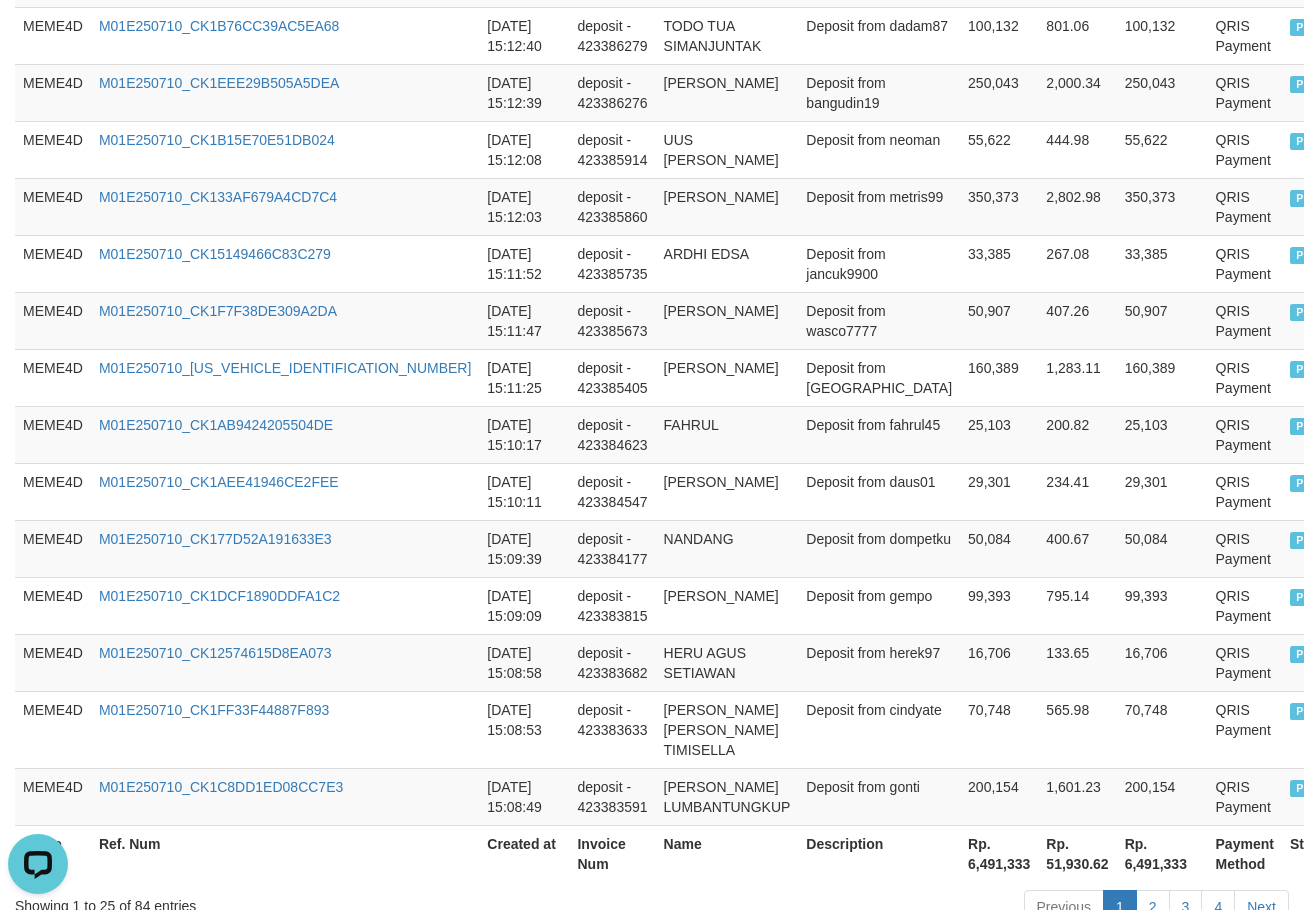 click on "Rp. 6,491,333" at bounding box center (999, 853) 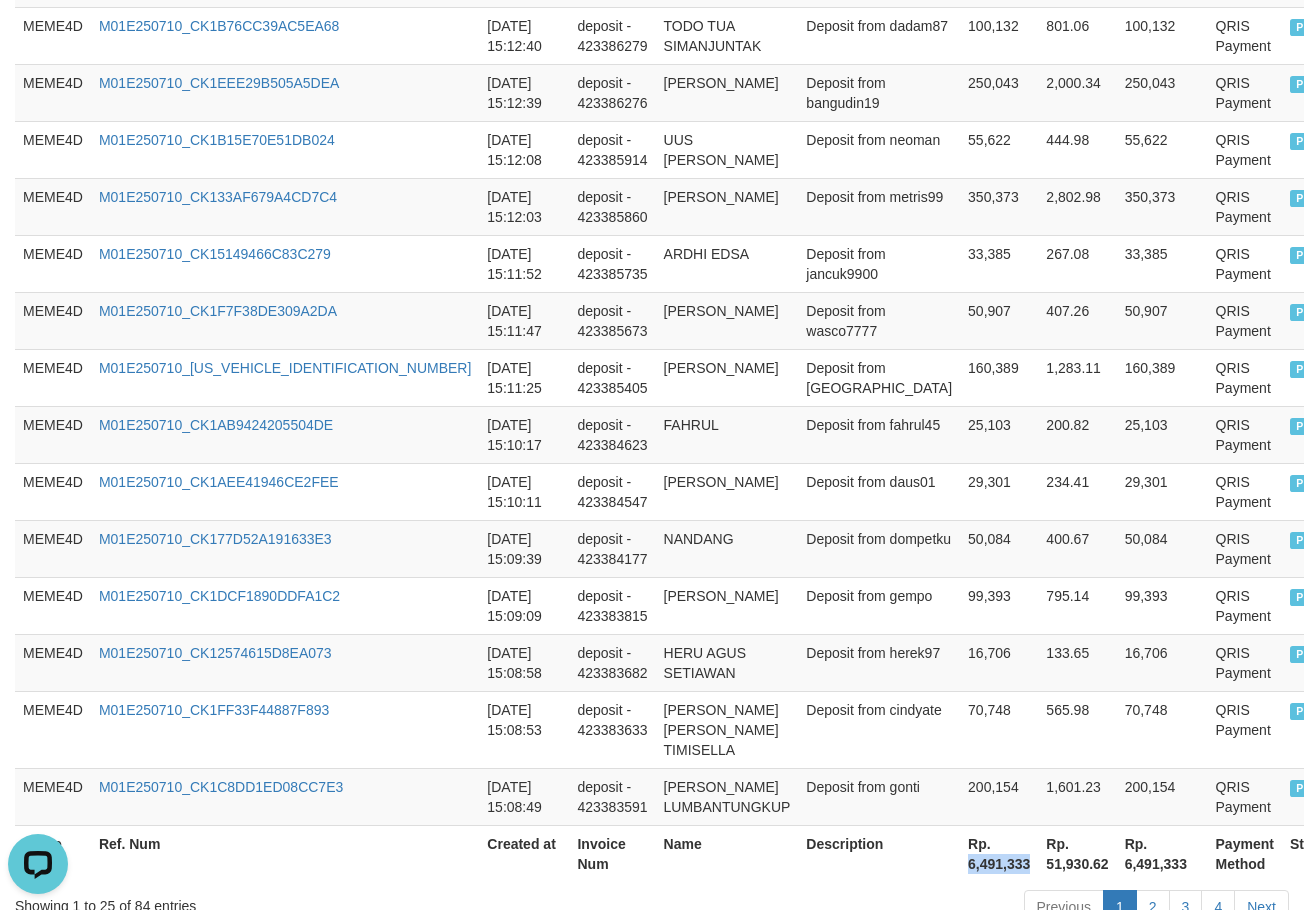click on "Rp. 6,491,333" at bounding box center (999, 853) 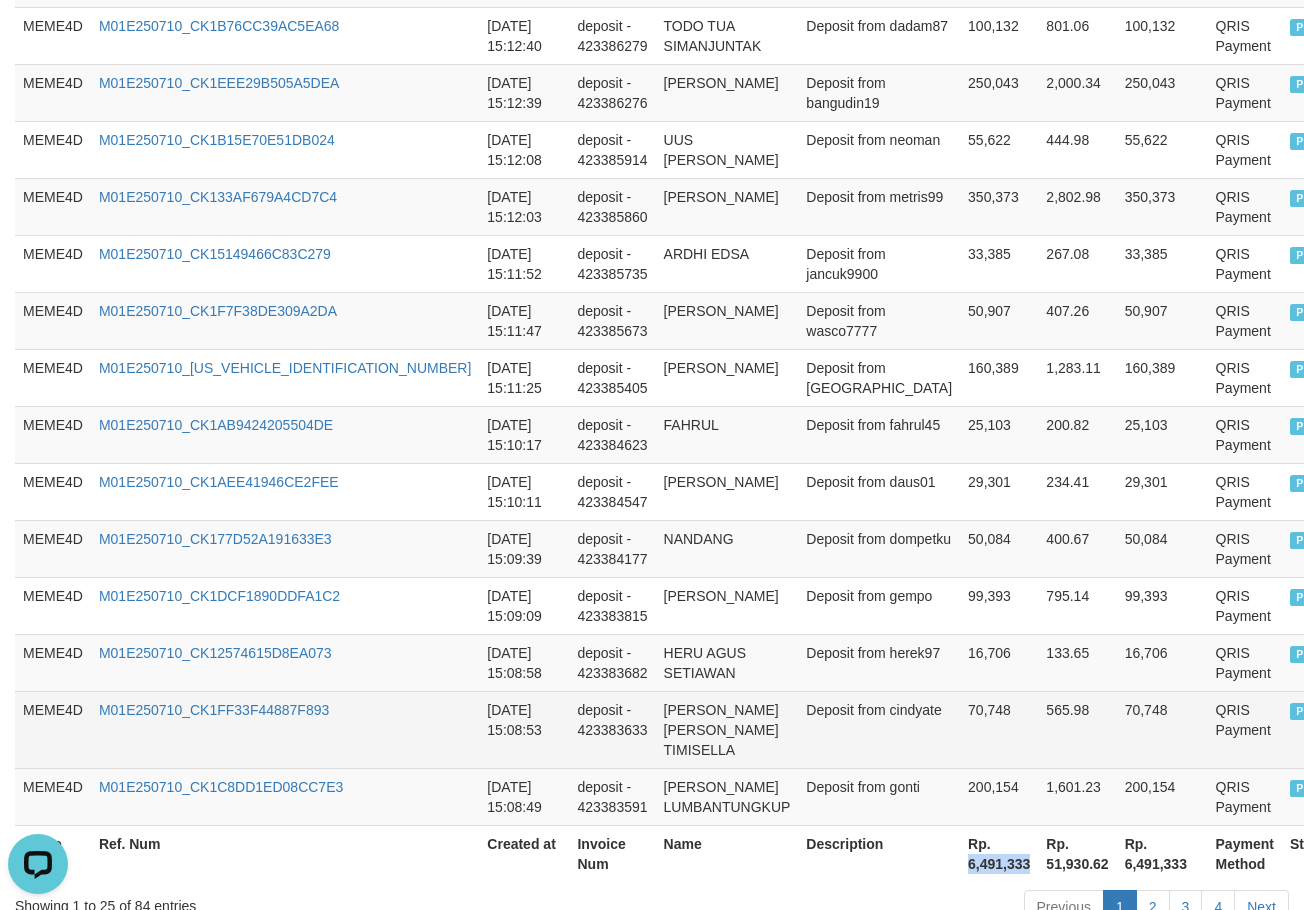 copy on "6,491,333" 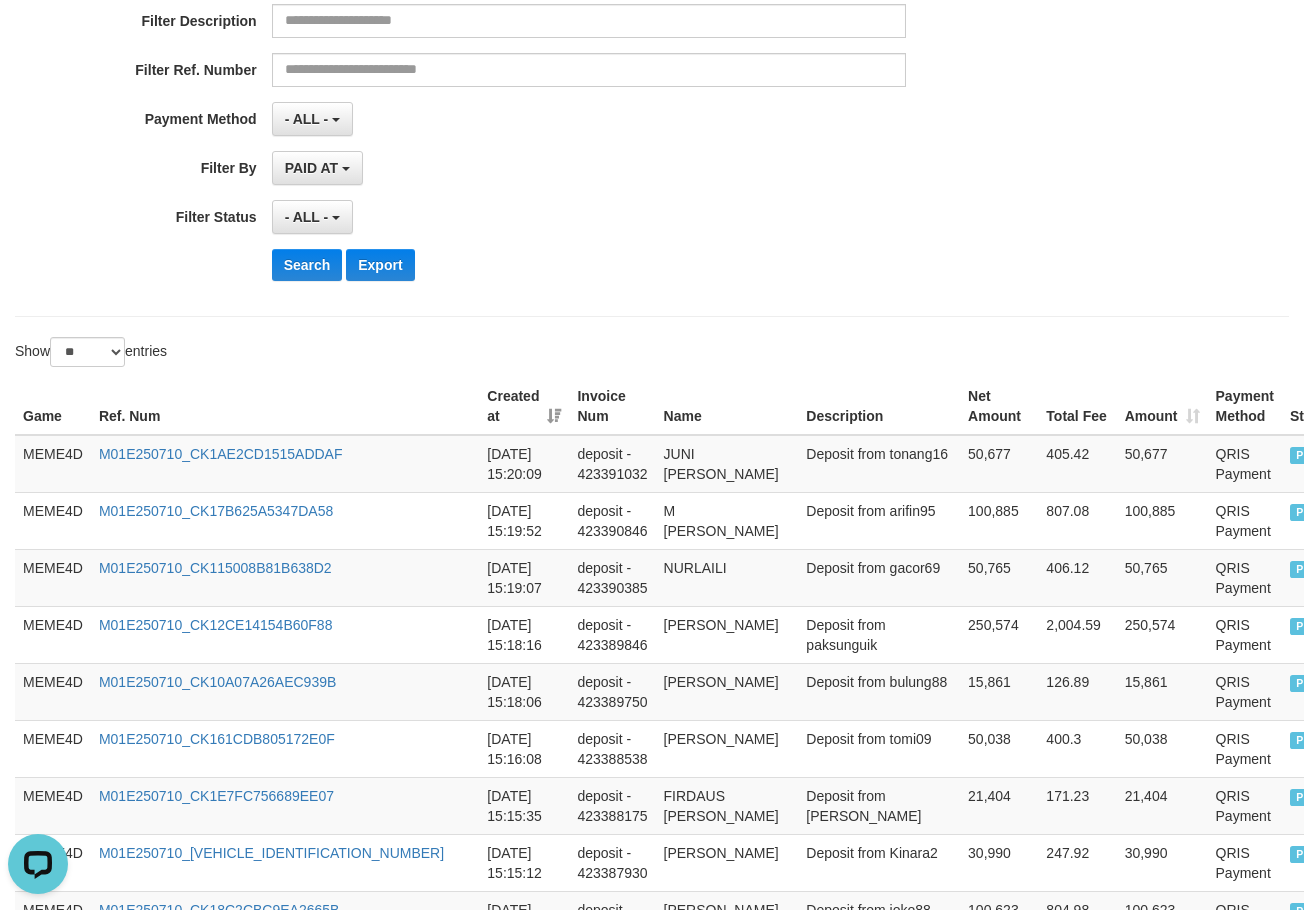scroll, scrollTop: 100, scrollLeft: 0, axis: vertical 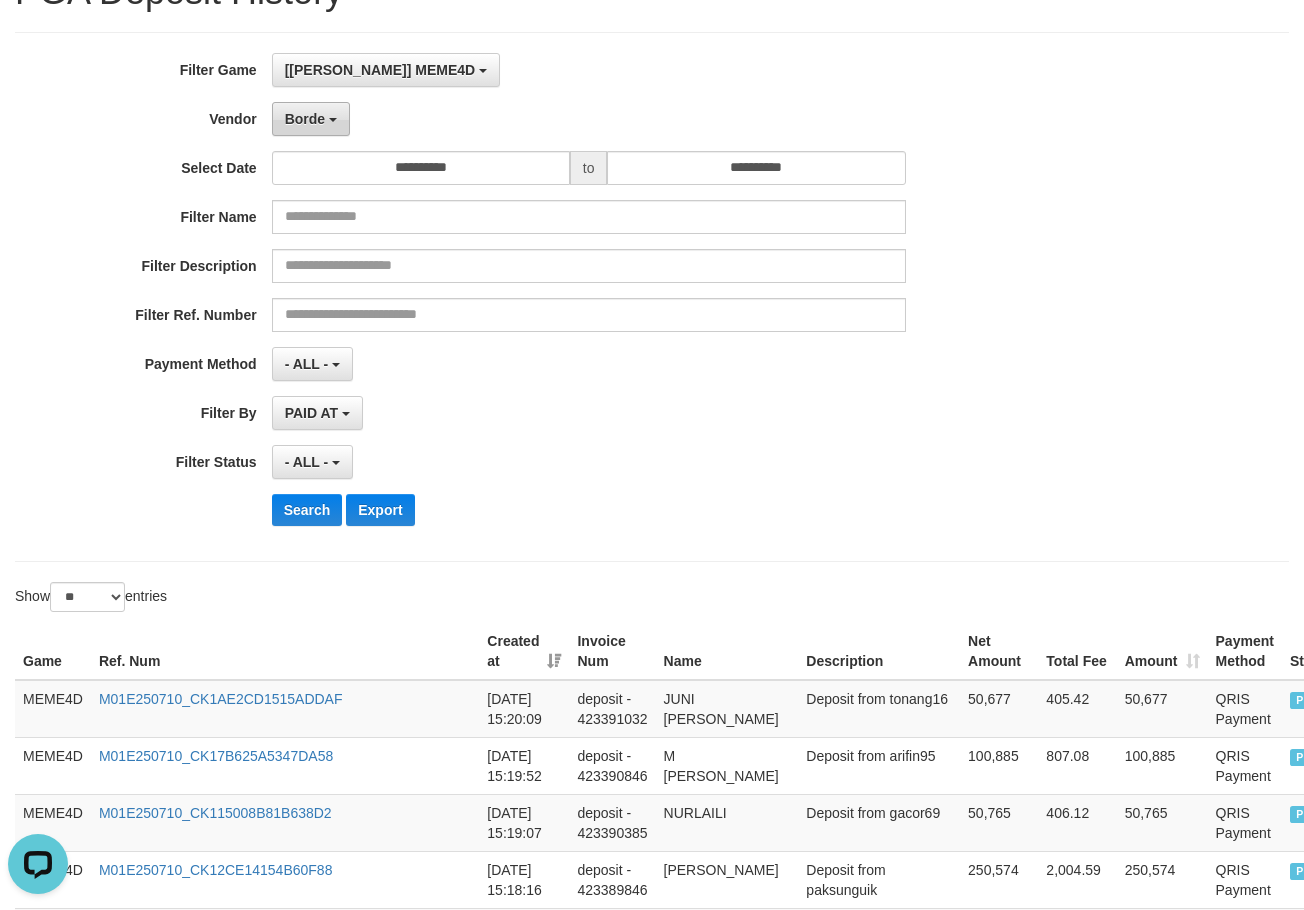 click on "Borde" at bounding box center (311, 119) 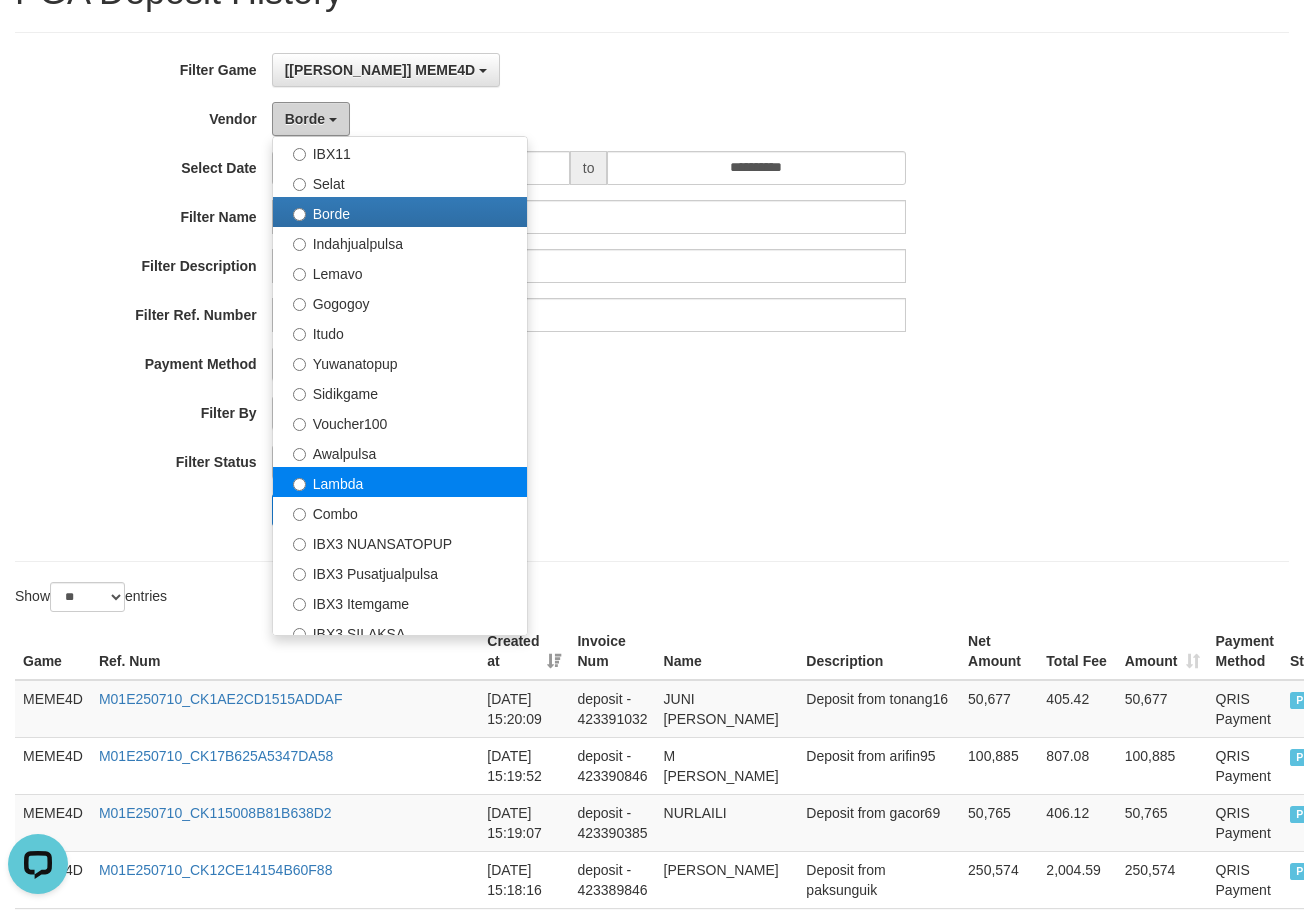 scroll, scrollTop: 600, scrollLeft: 0, axis: vertical 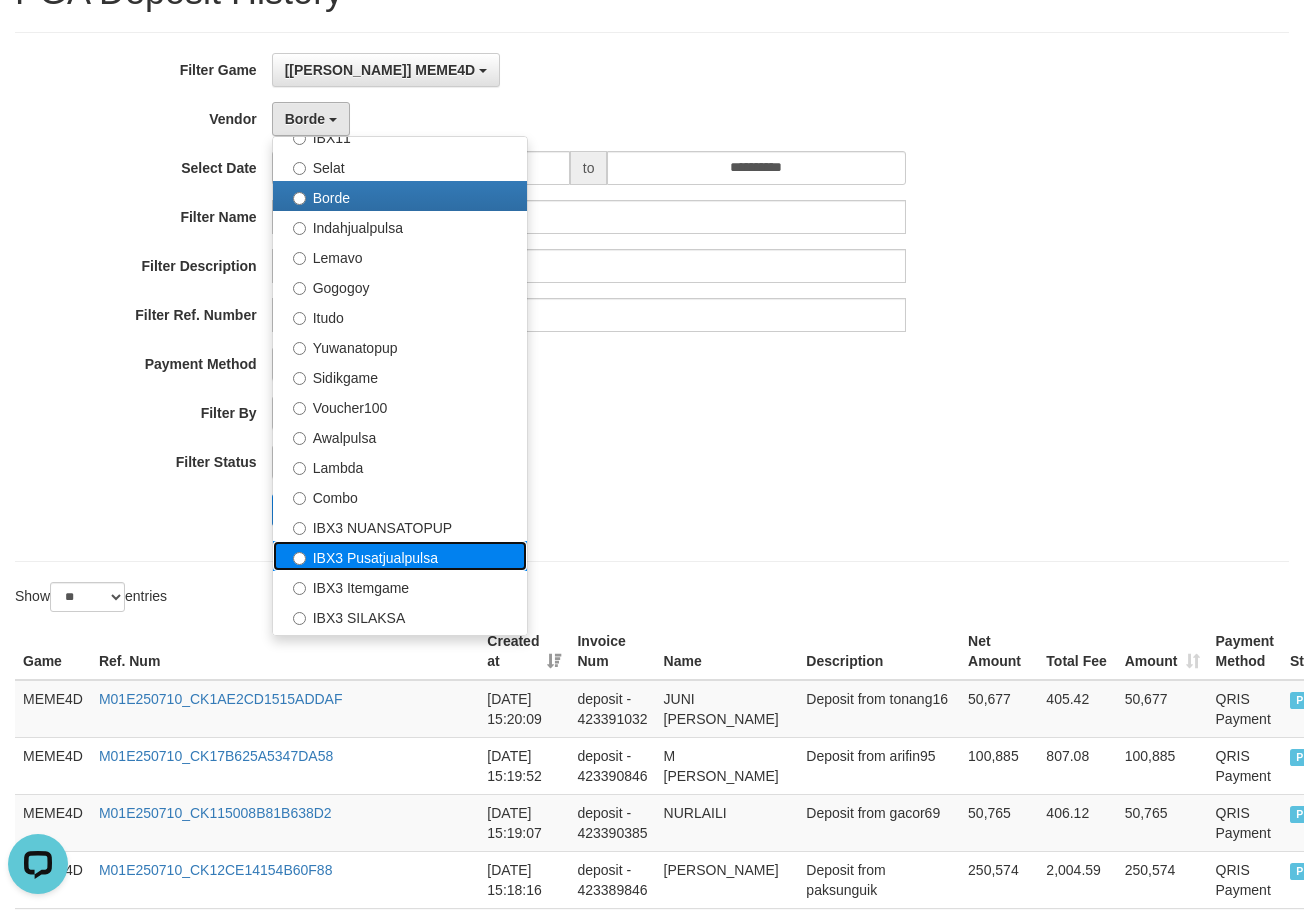 click on "IBX3 Pusatjualpulsa" at bounding box center [400, 556] 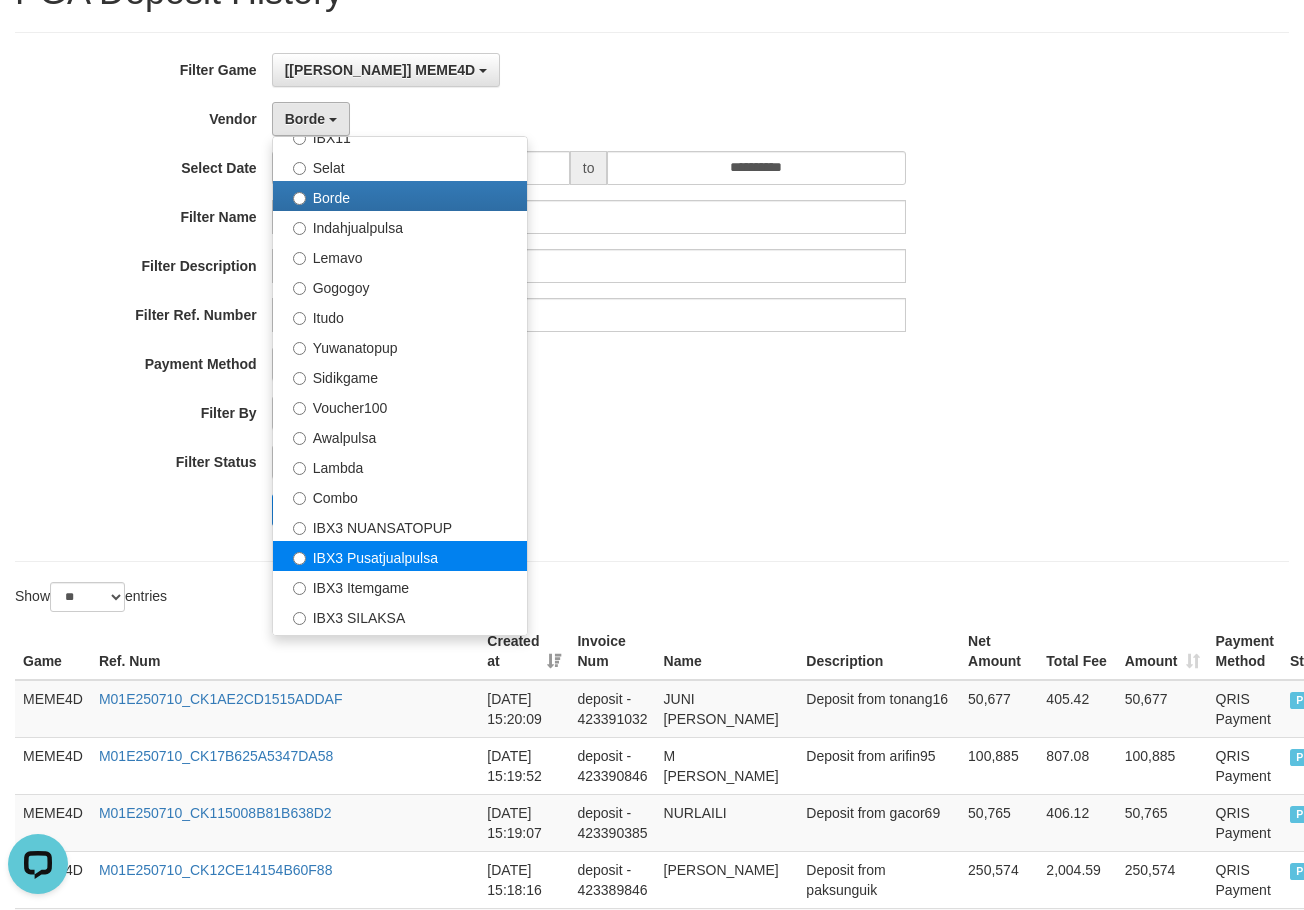 select on "**********" 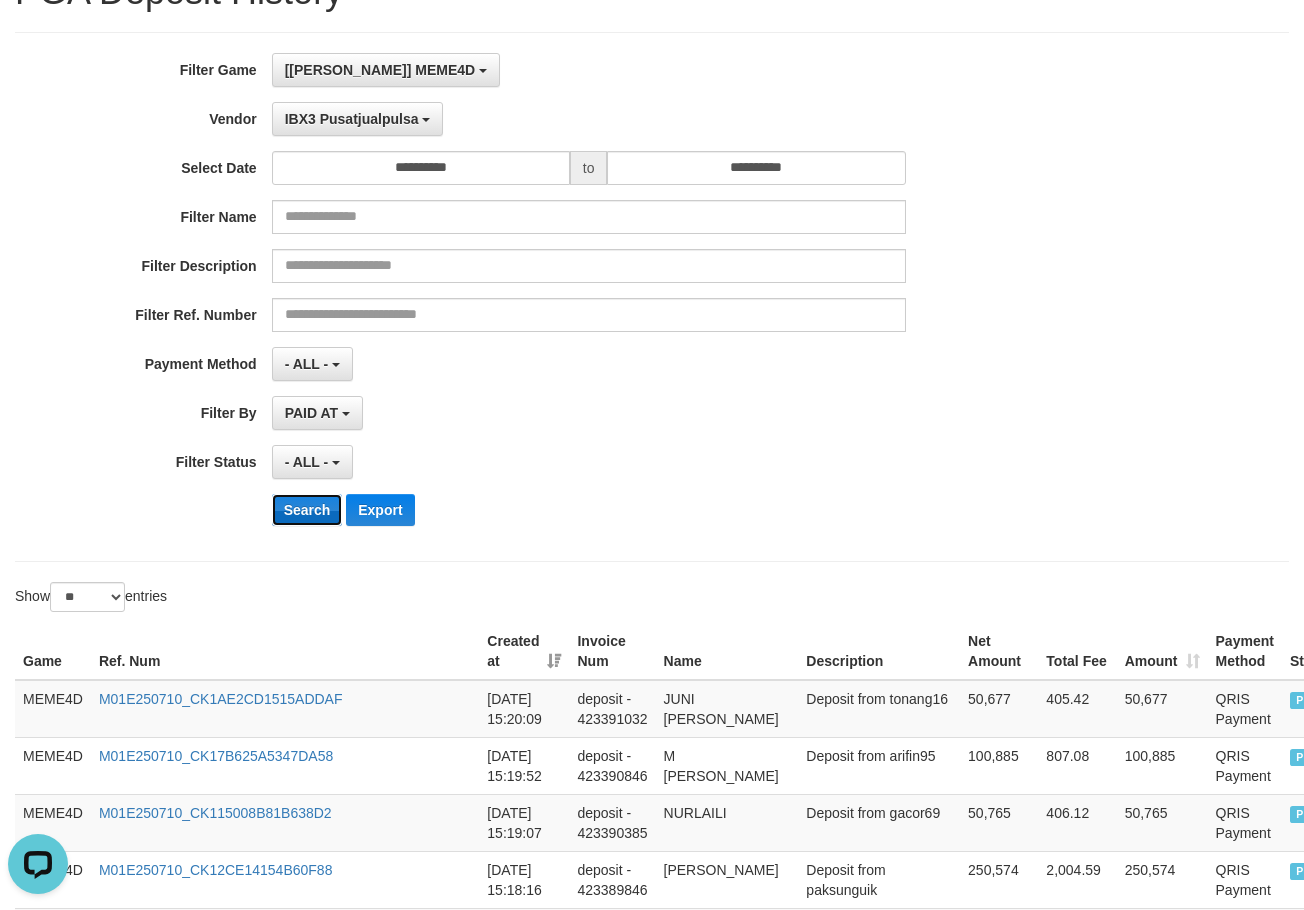 click on "Search" at bounding box center [307, 510] 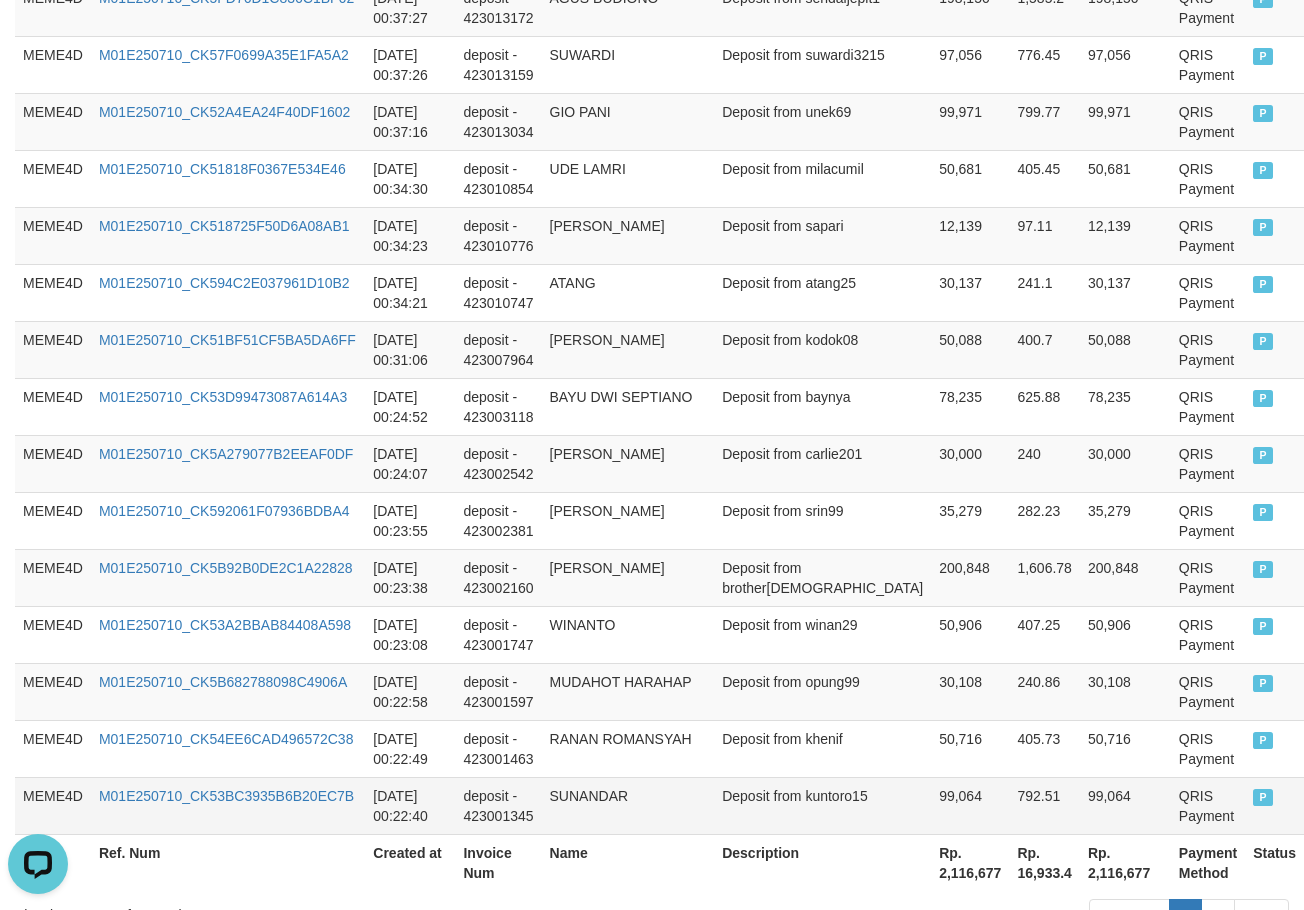 scroll, scrollTop: 1532, scrollLeft: 0, axis: vertical 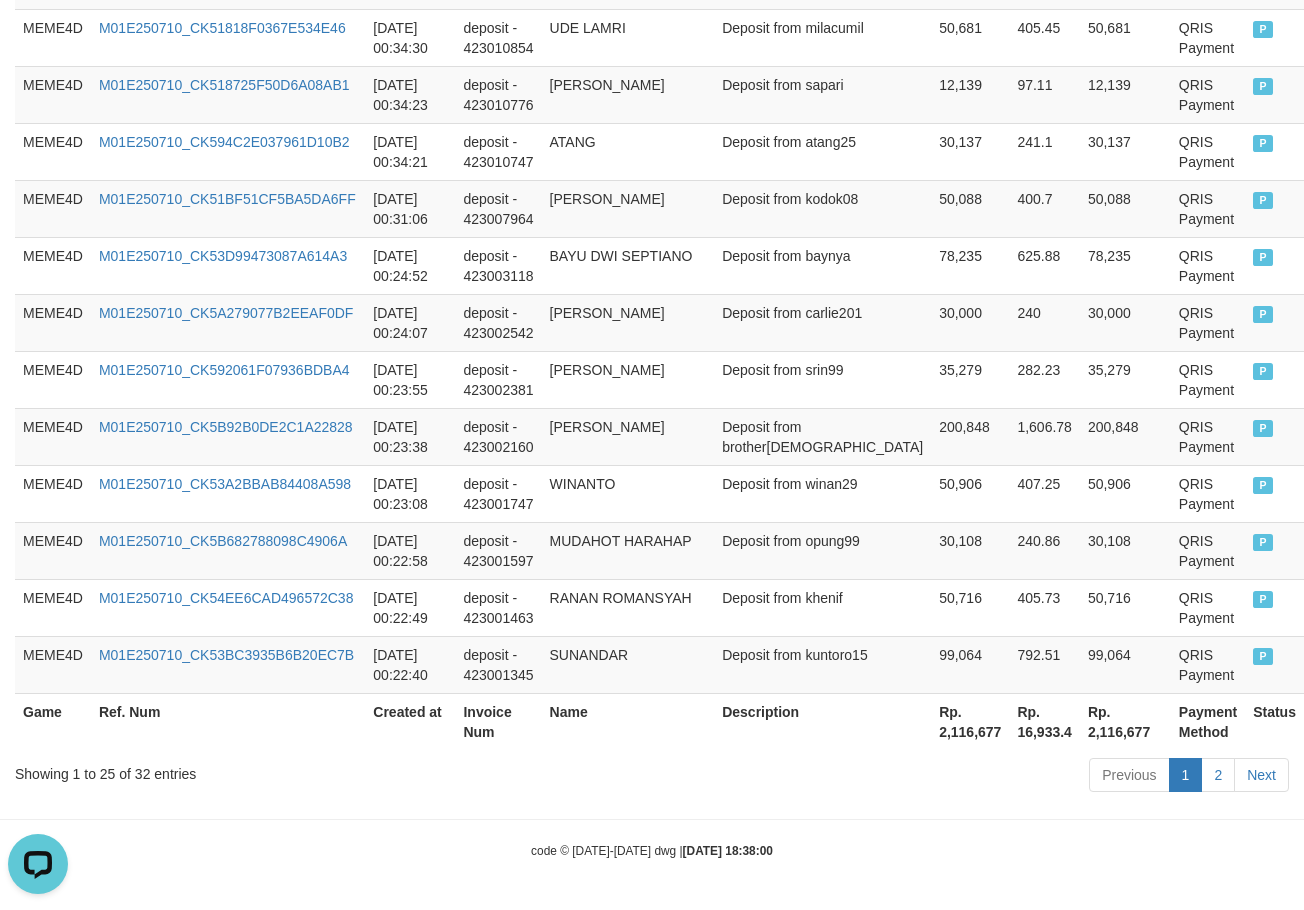 click on "Rp. 2,116,677" at bounding box center [970, 721] 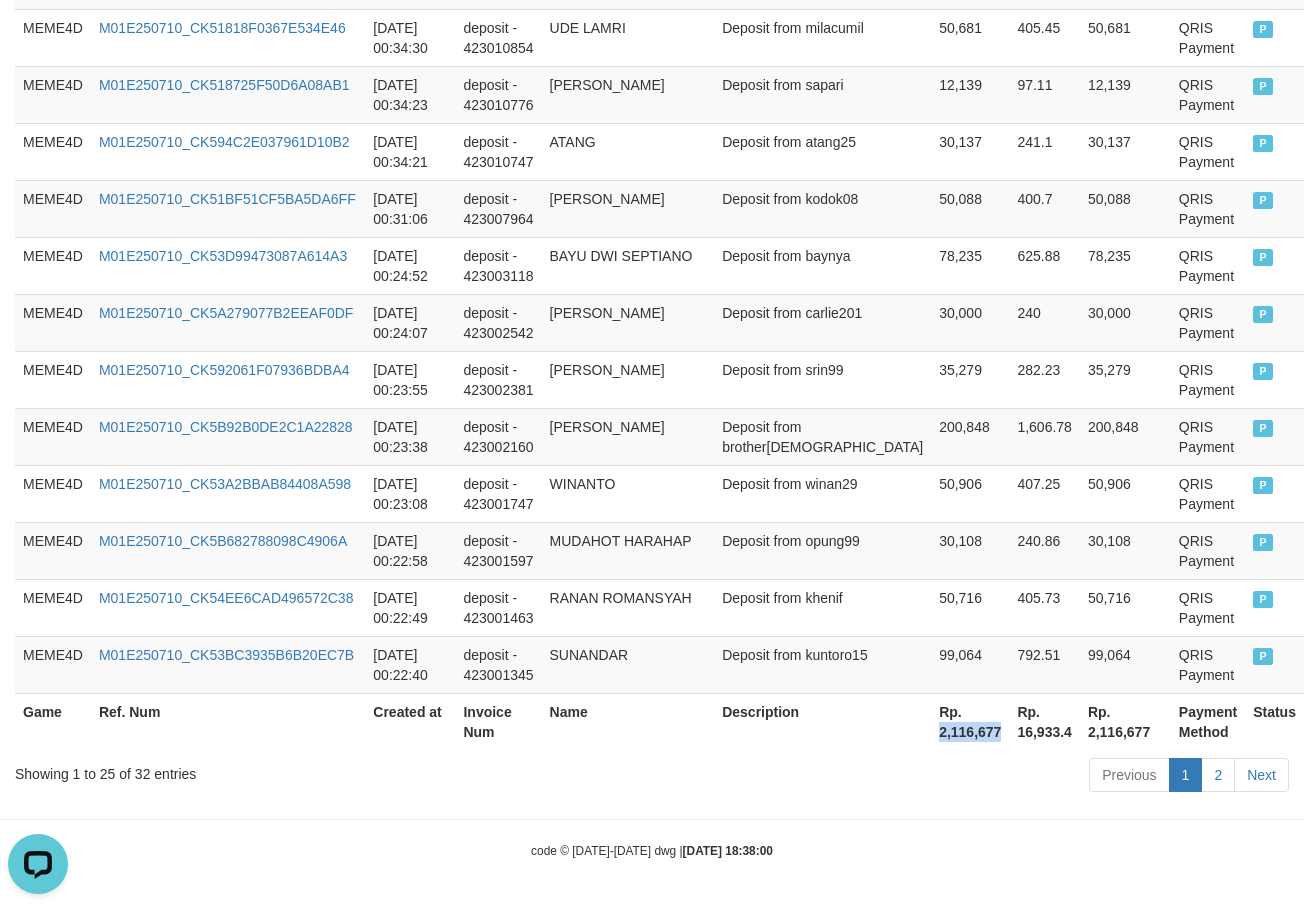 click on "Rp. 2,116,677" at bounding box center [970, 721] 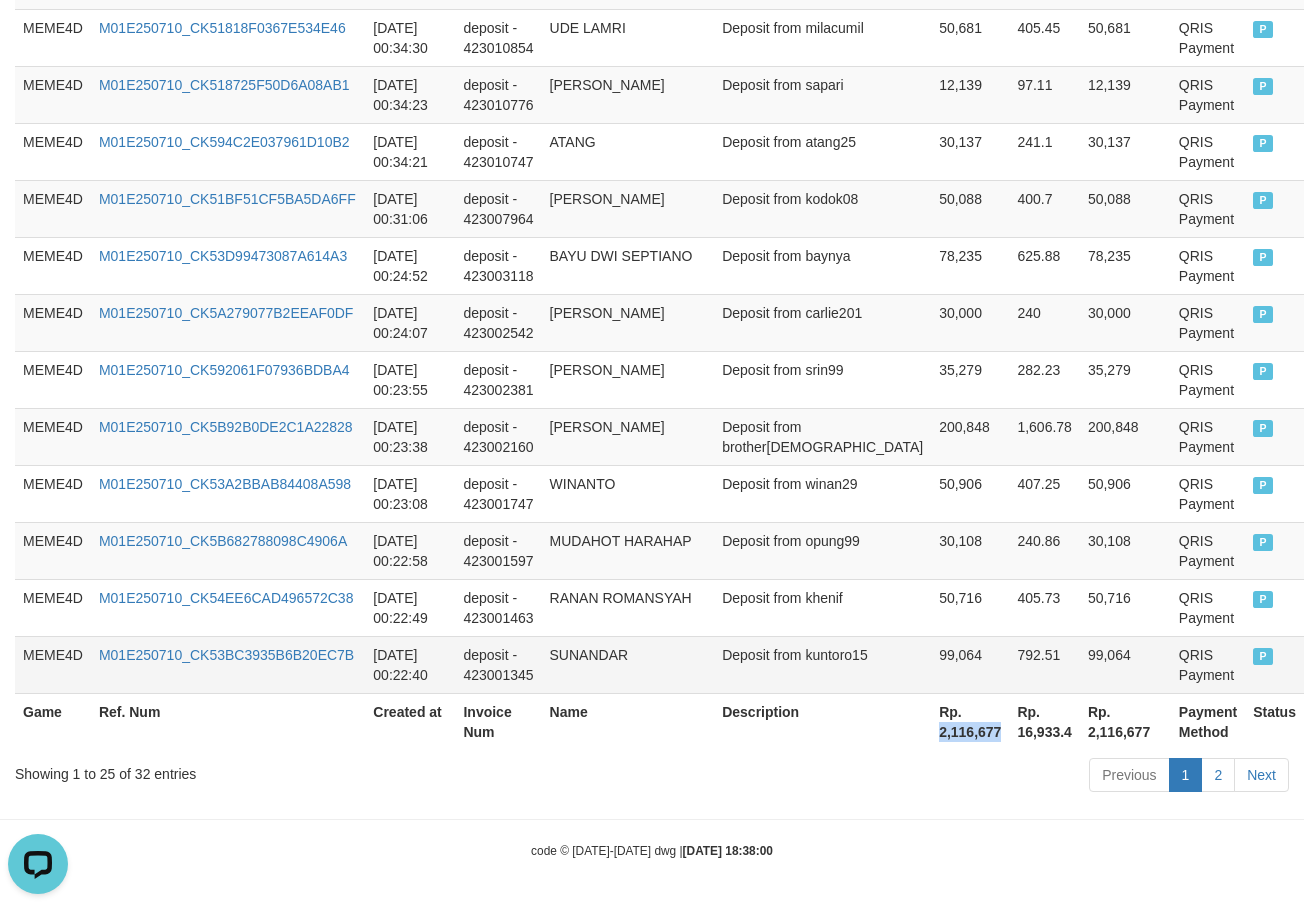copy on "2,116,677" 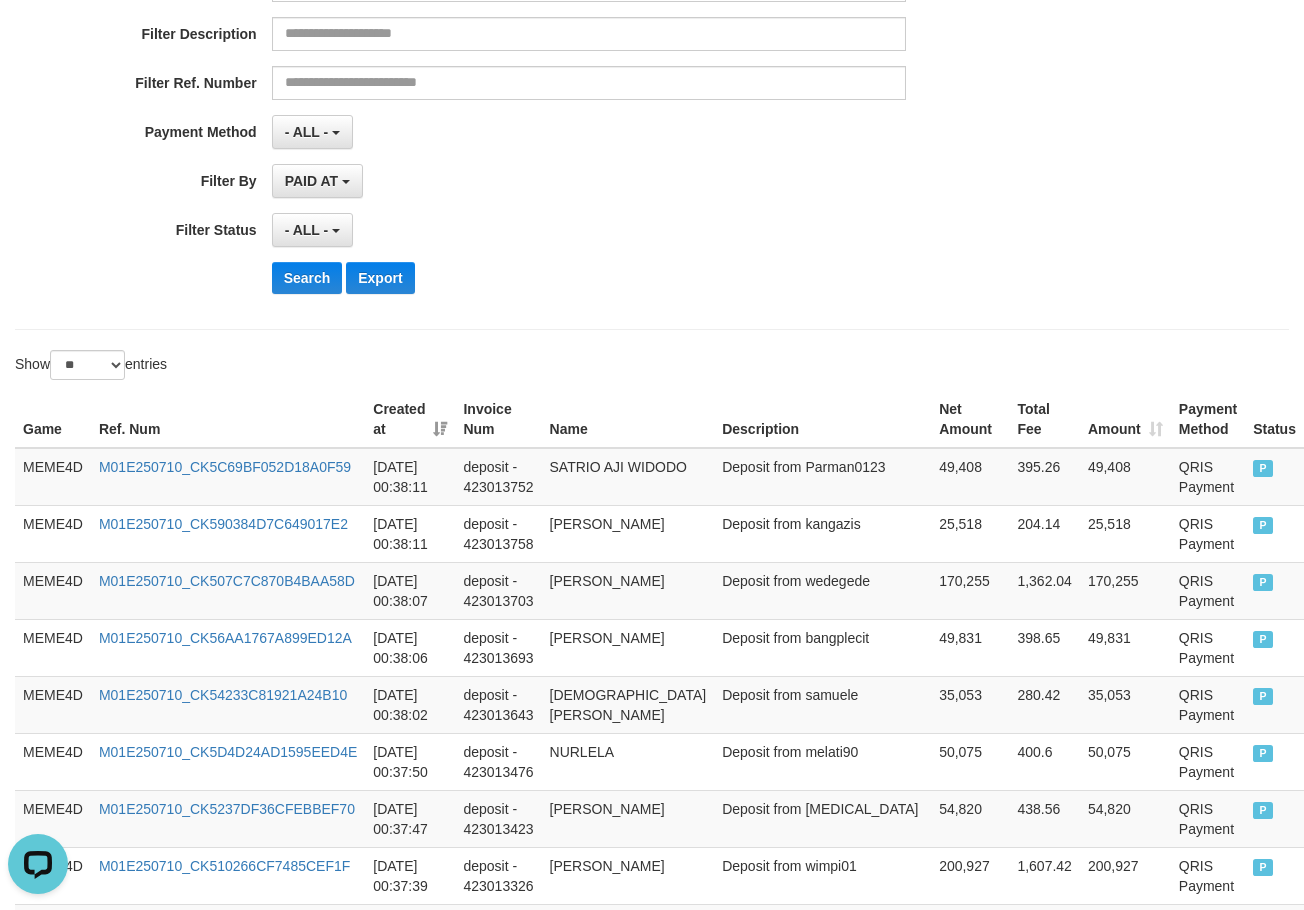scroll, scrollTop: 0, scrollLeft: 0, axis: both 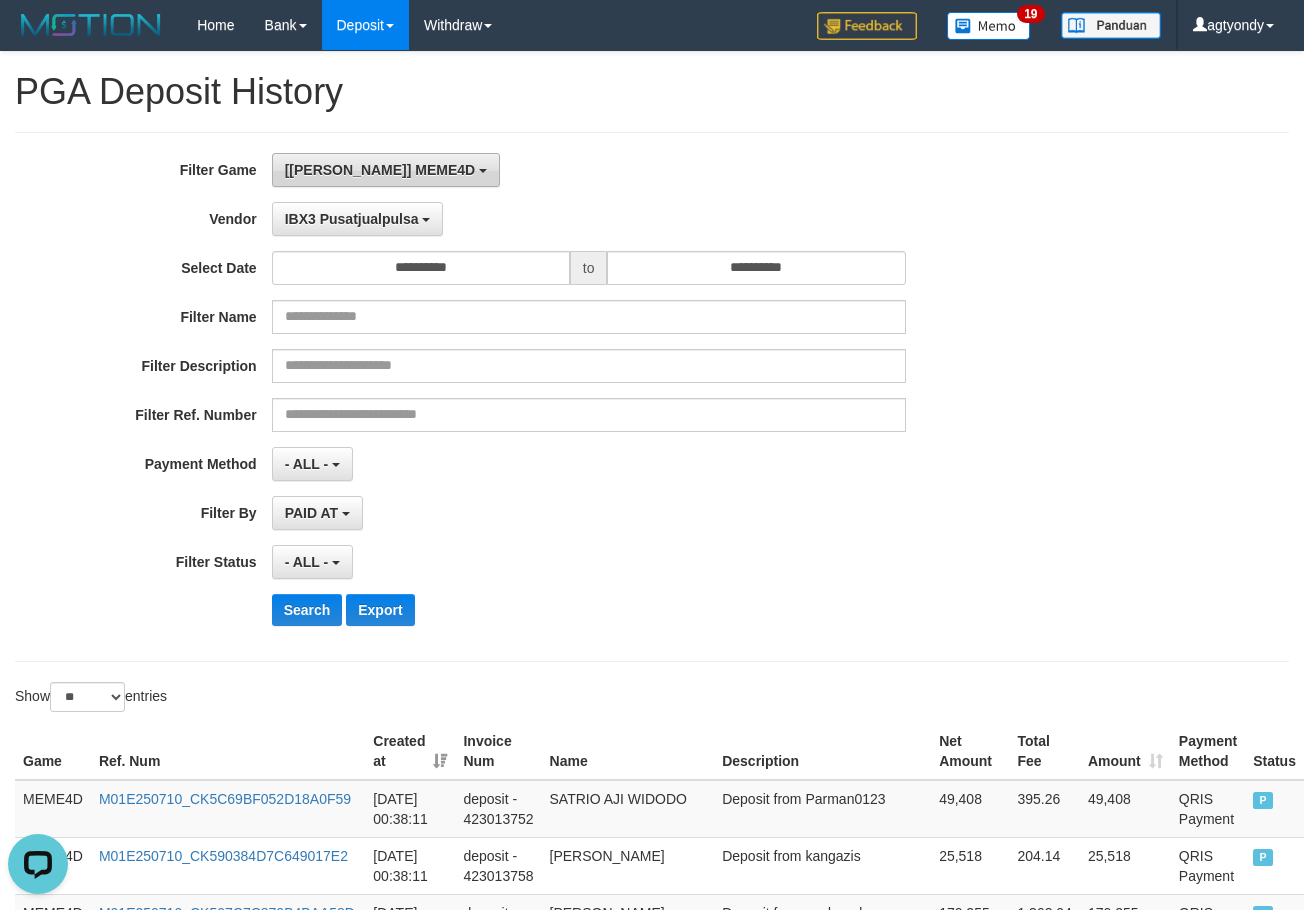 click on "[[PERSON_NAME]] MEME4D" at bounding box center [386, 170] 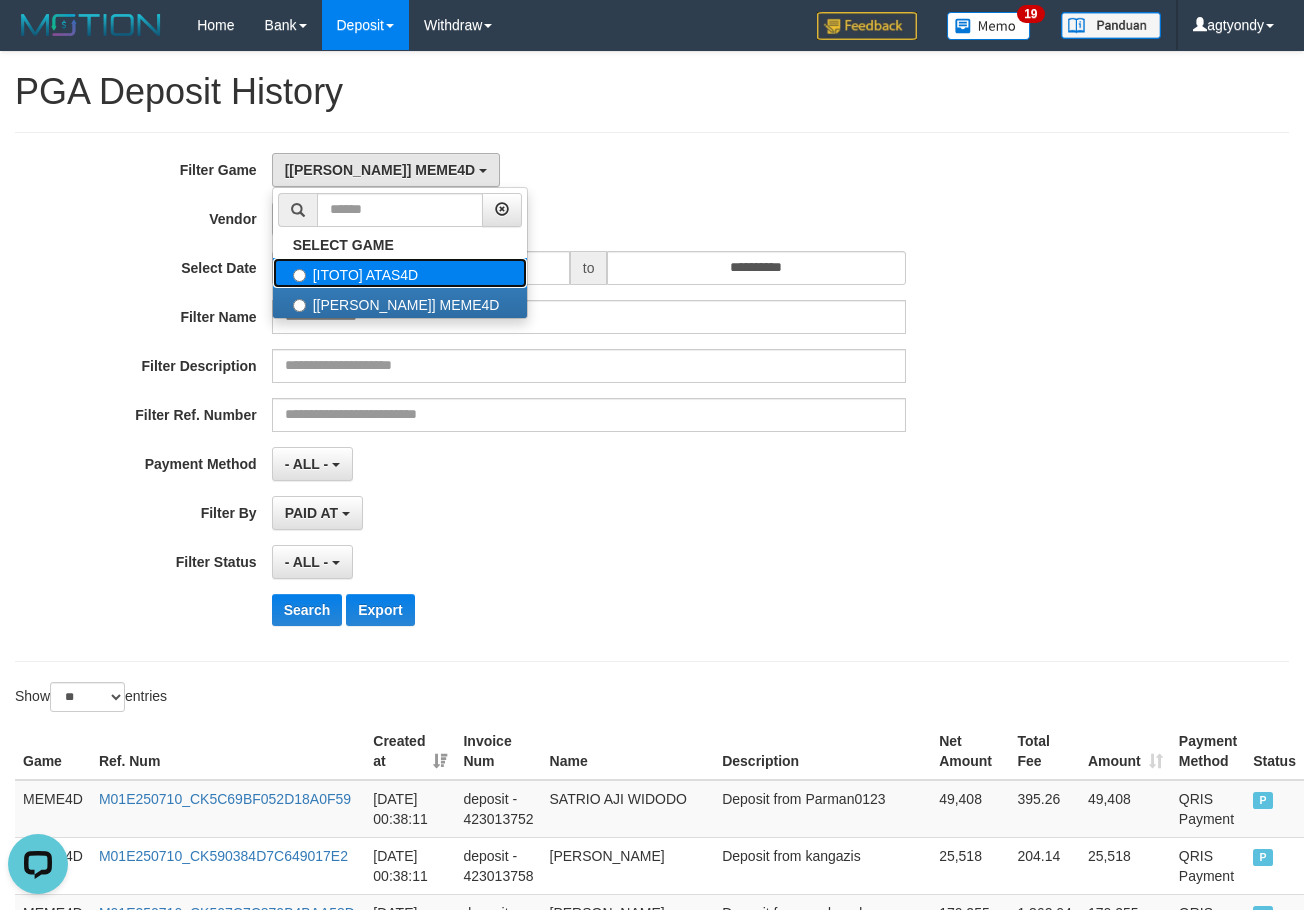 click on "[ITOTO] ATAS4D" at bounding box center [400, 273] 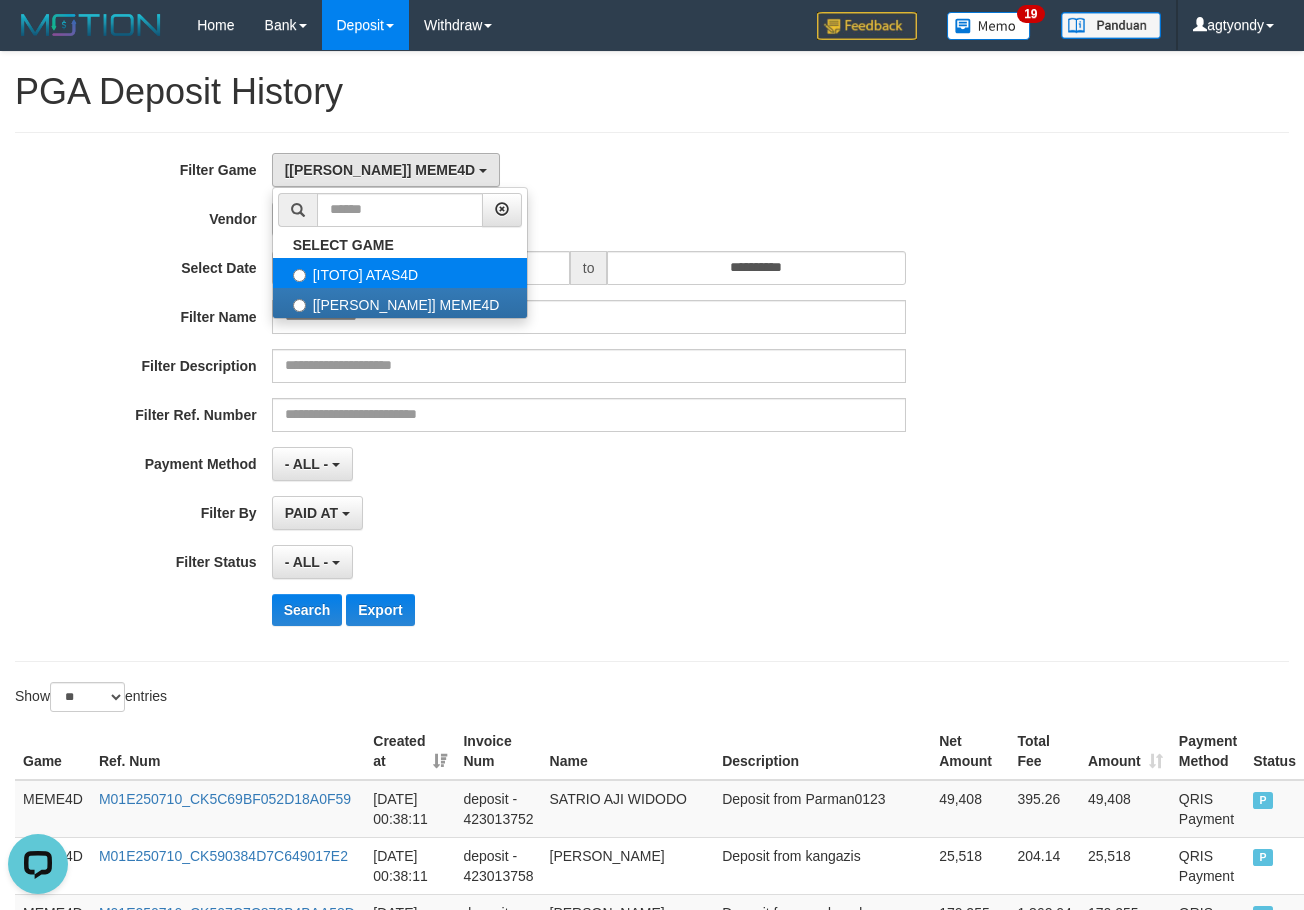 select on "****" 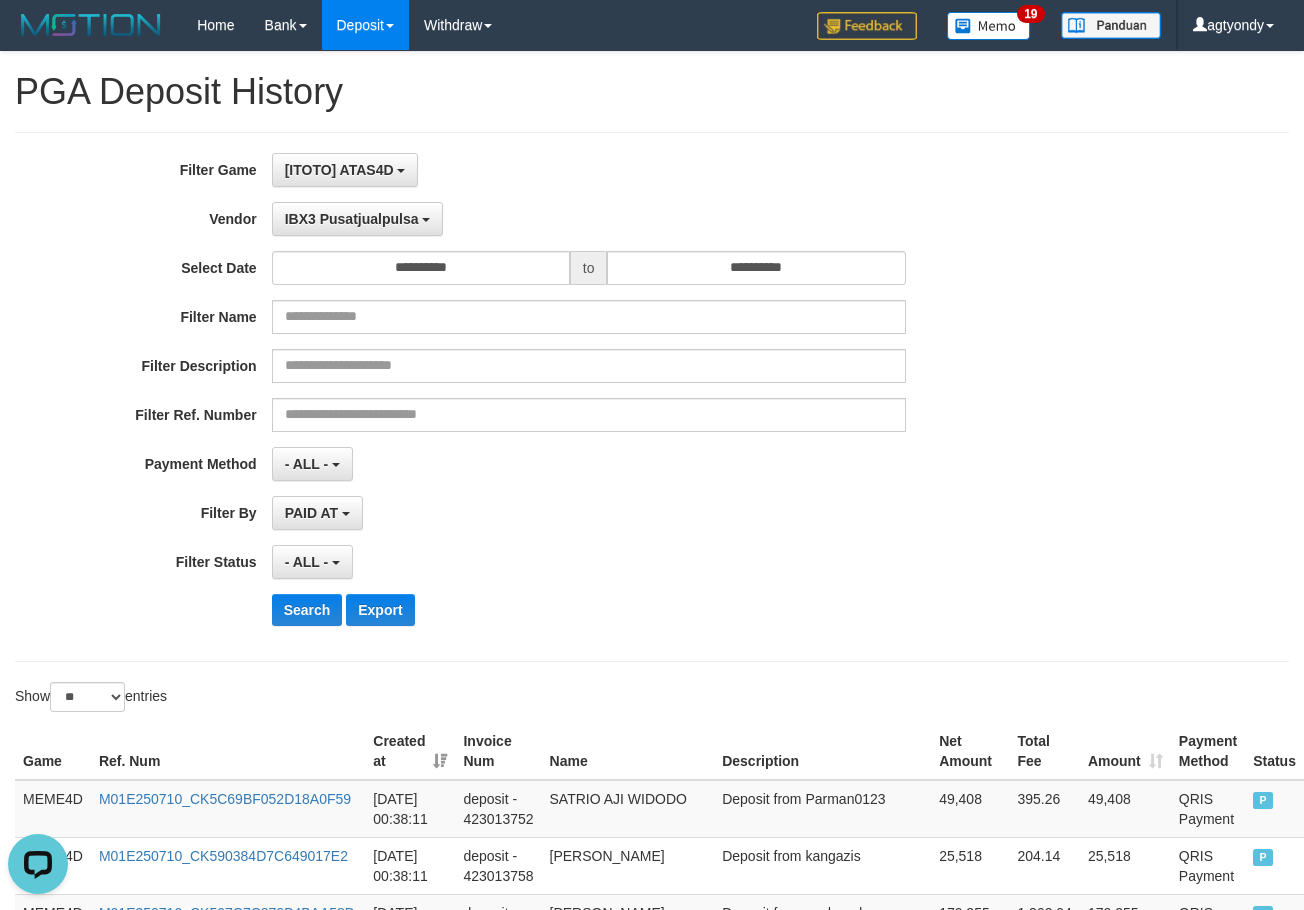scroll, scrollTop: 34, scrollLeft: 0, axis: vertical 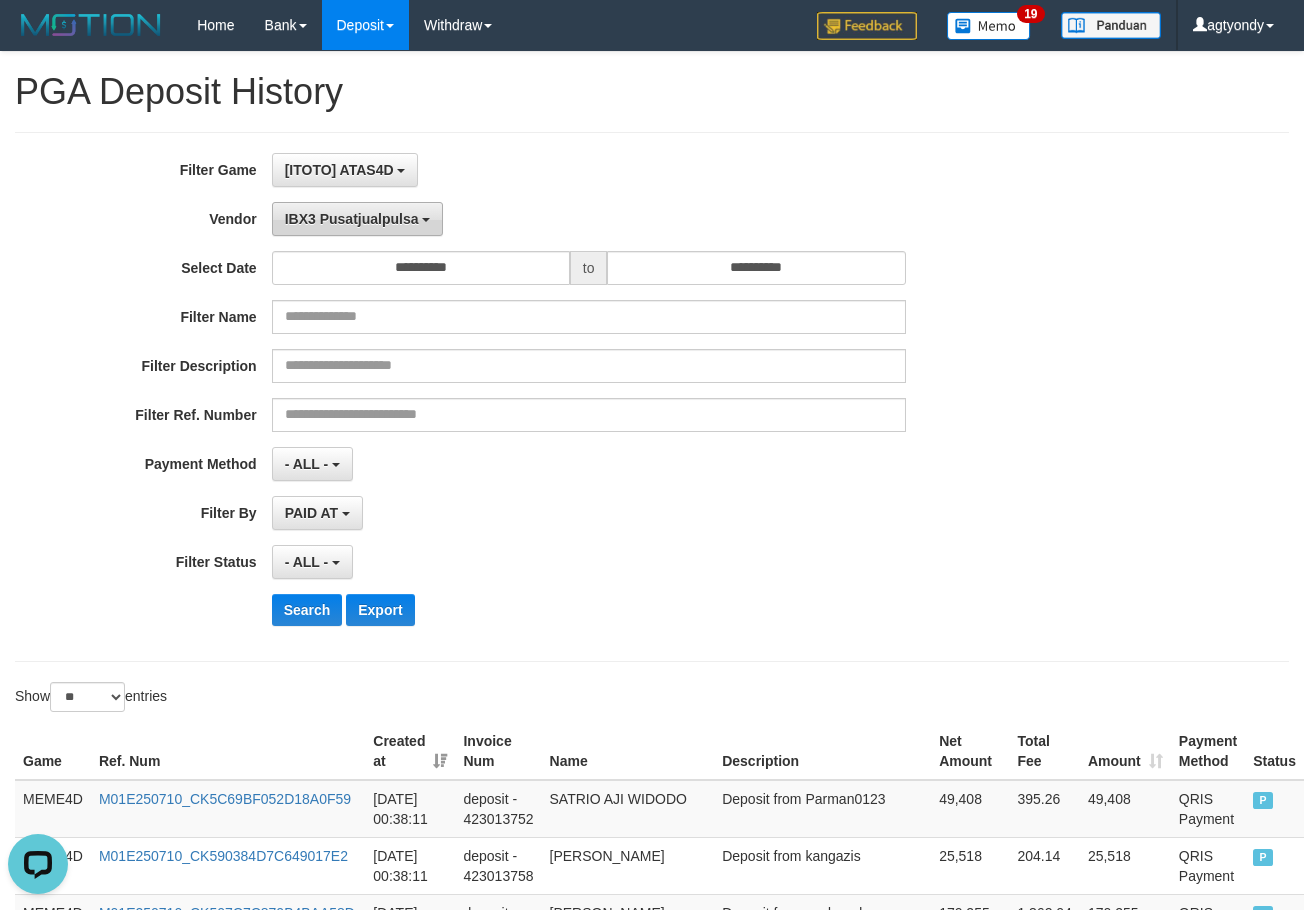 click on "IBX3 Pusatjualpulsa" at bounding box center (352, 219) 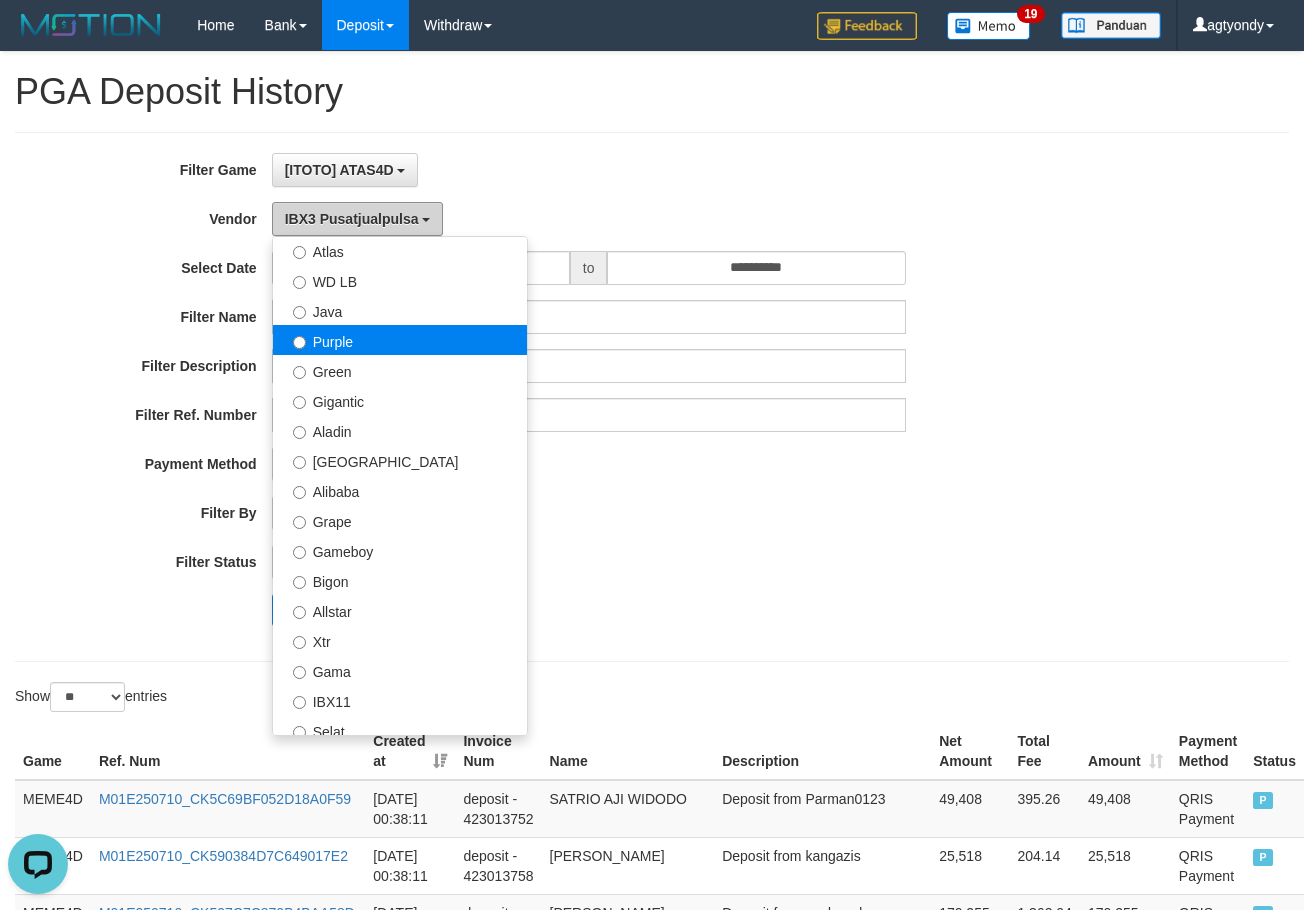 scroll, scrollTop: 0, scrollLeft: 0, axis: both 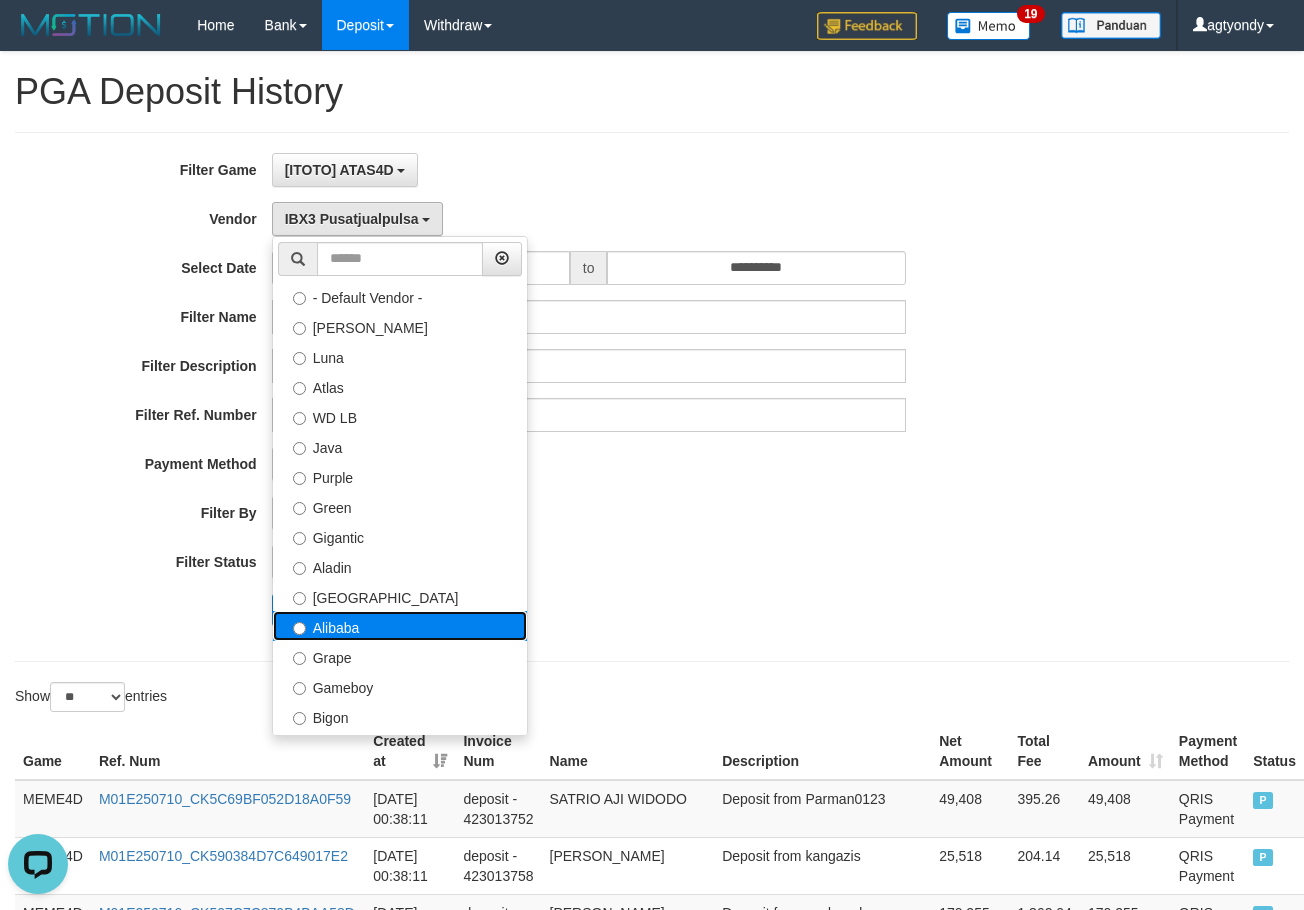 click on "Alibaba" at bounding box center [400, 626] 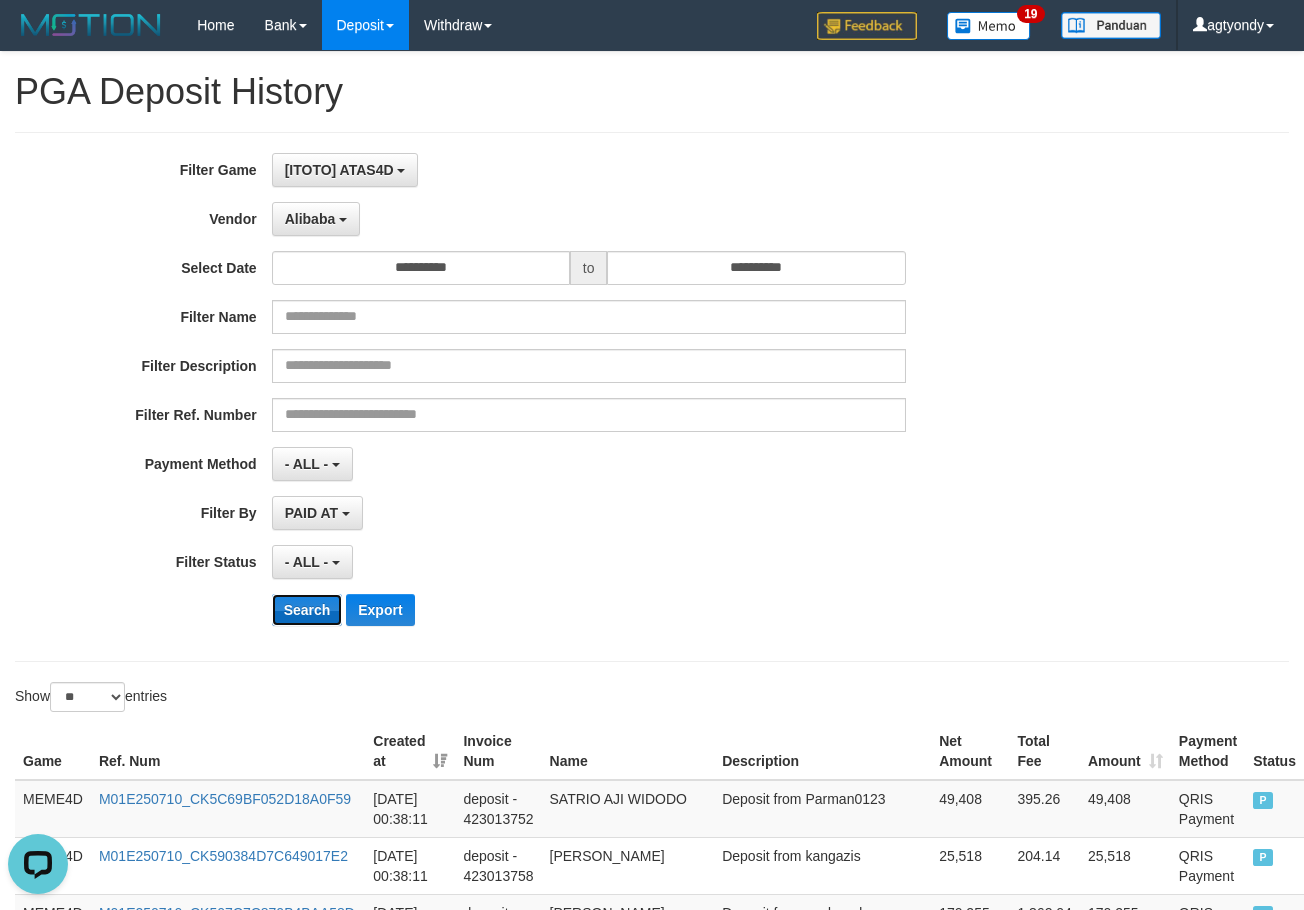 click on "Search" at bounding box center [307, 610] 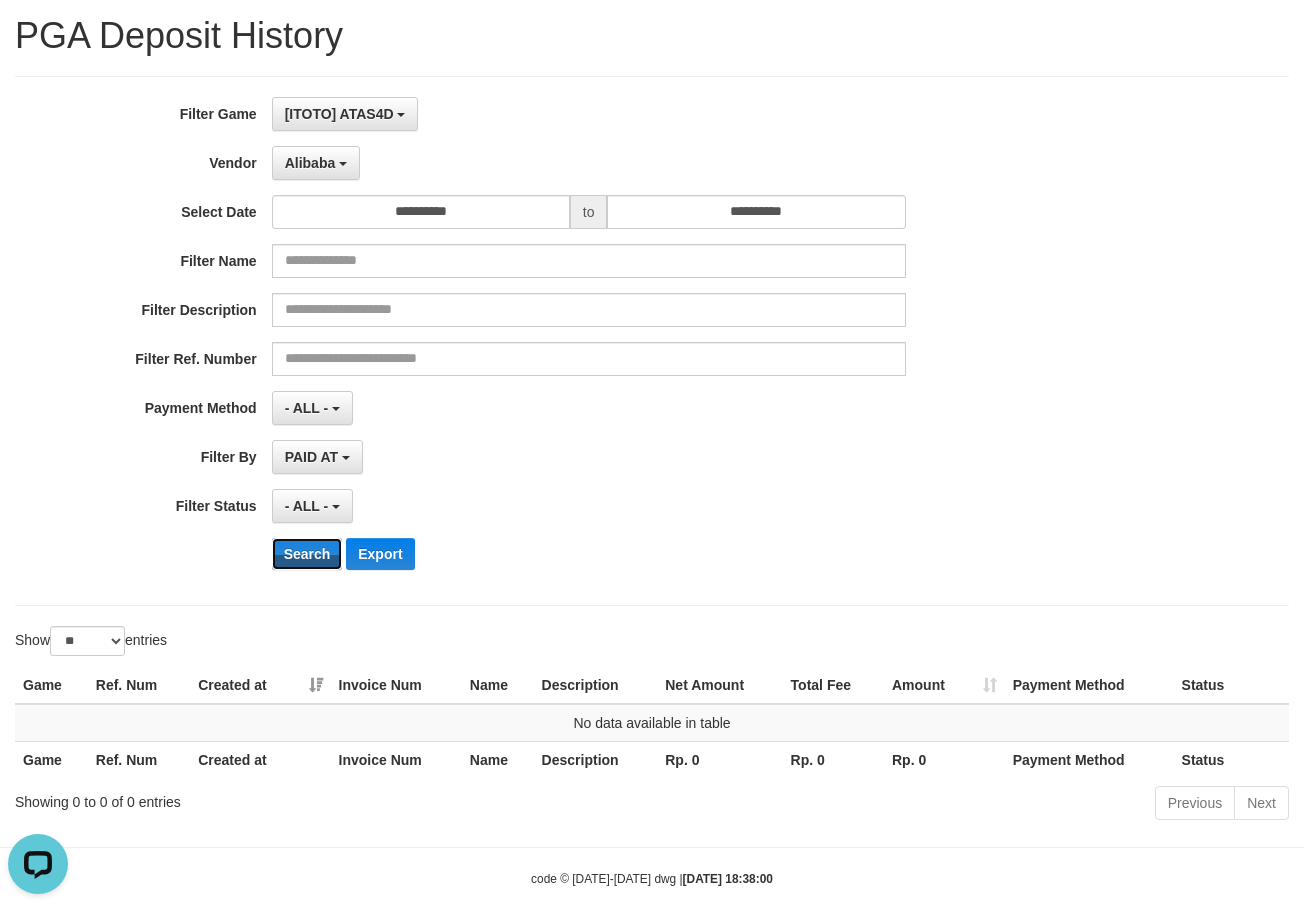 scroll, scrollTop: 84, scrollLeft: 0, axis: vertical 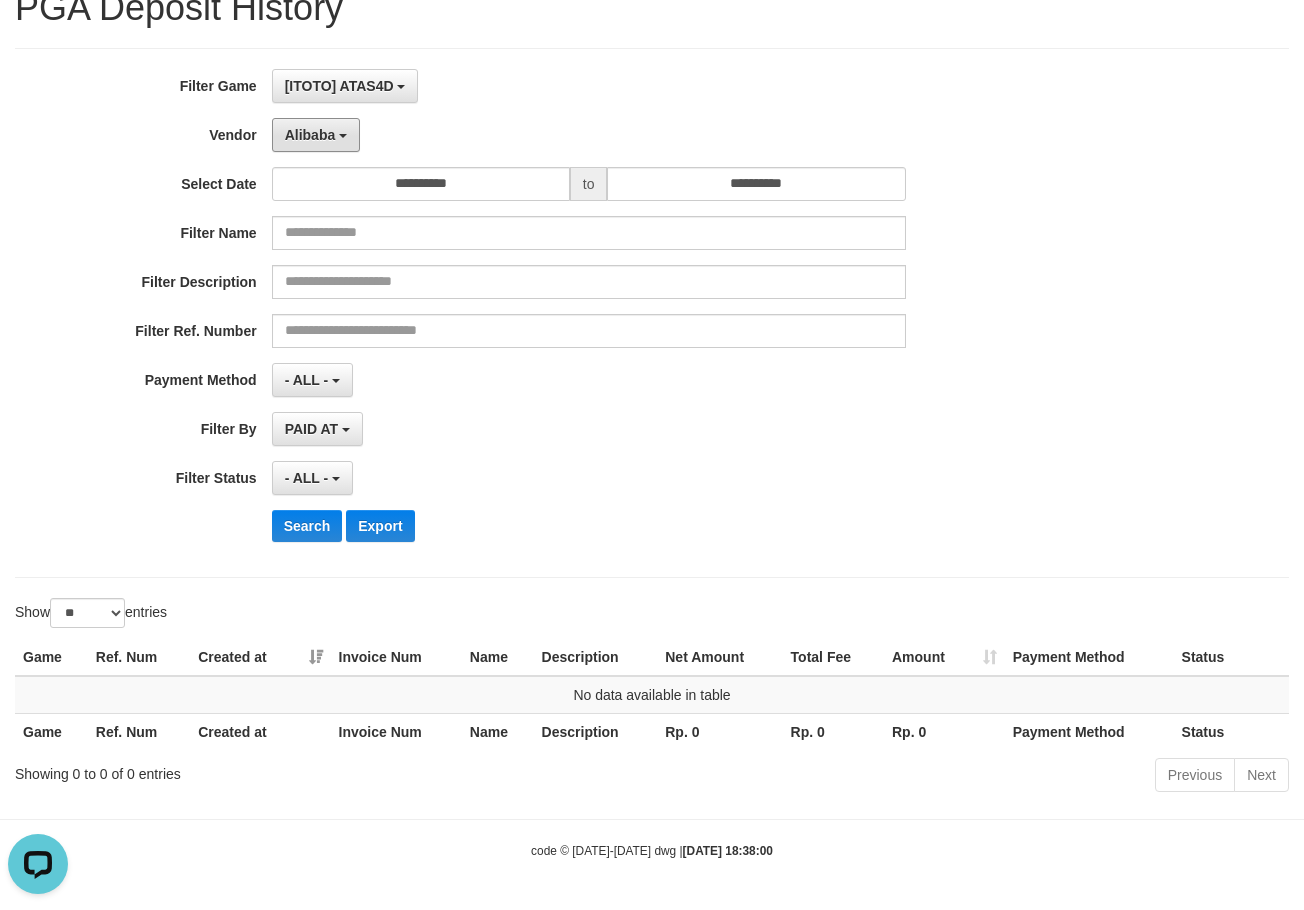 drag, startPoint x: 342, startPoint y: 128, endPoint x: 365, endPoint y: 235, distance: 109.444046 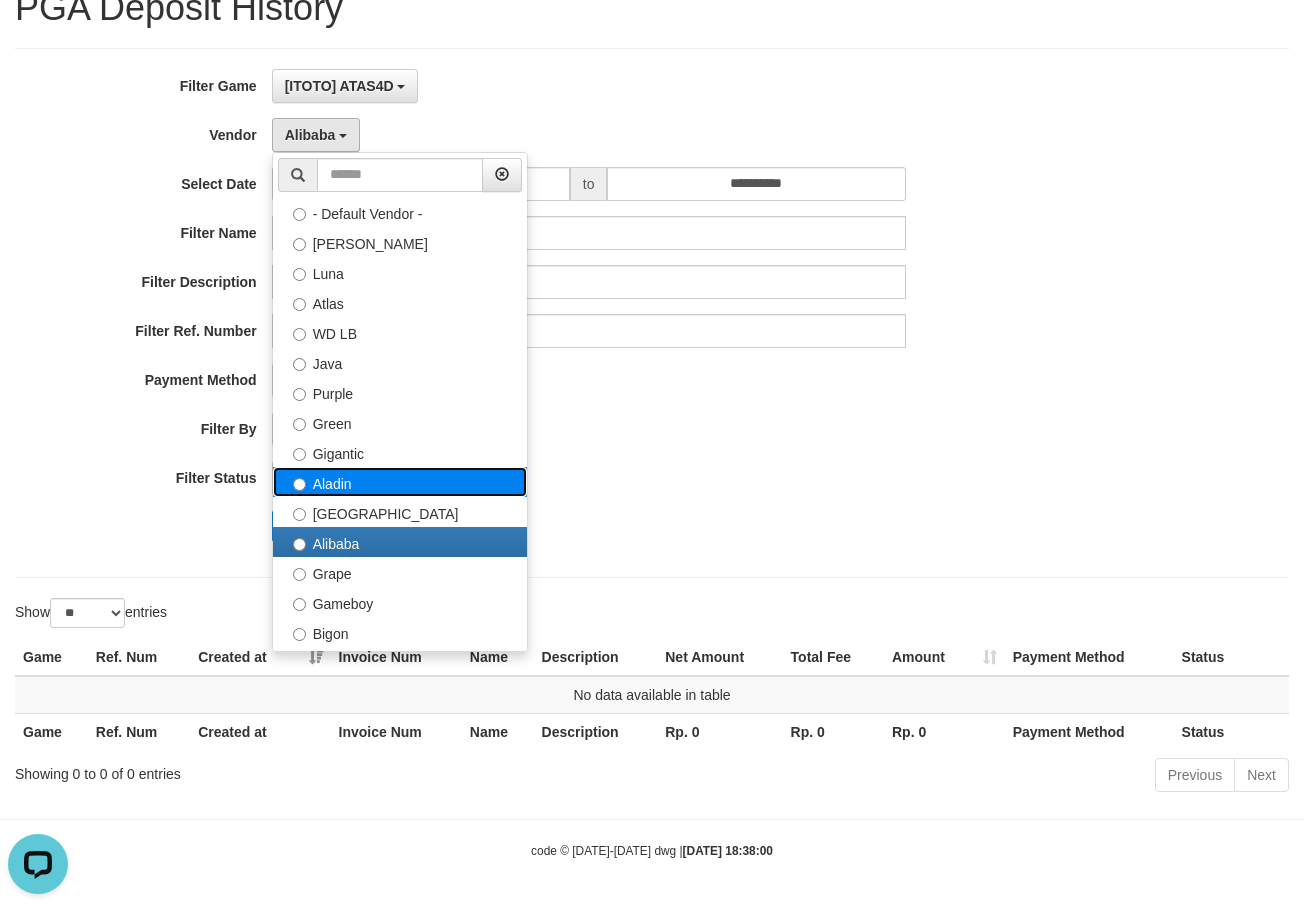 click on "Aladin" at bounding box center [400, 482] 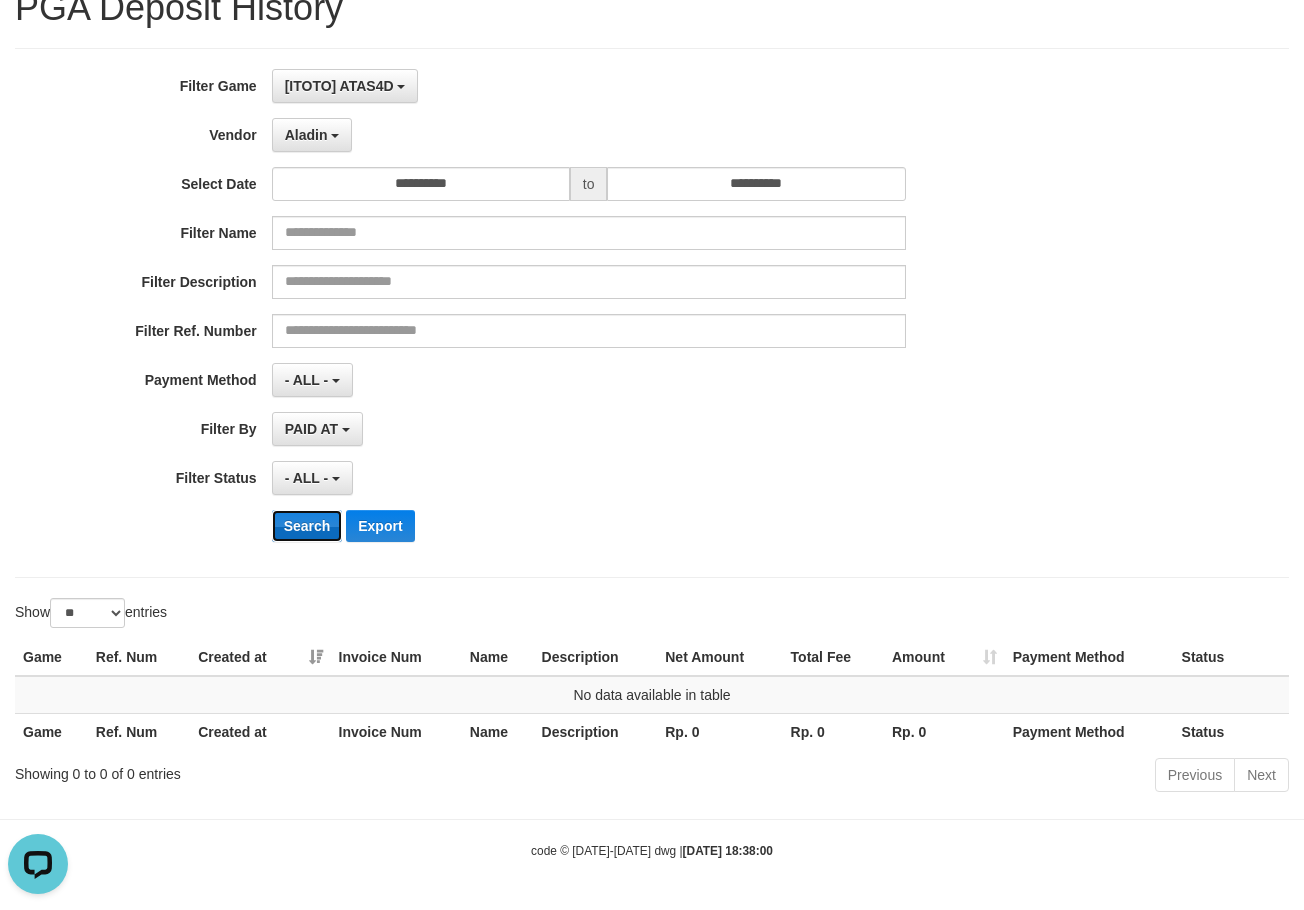 click on "Search" at bounding box center (307, 526) 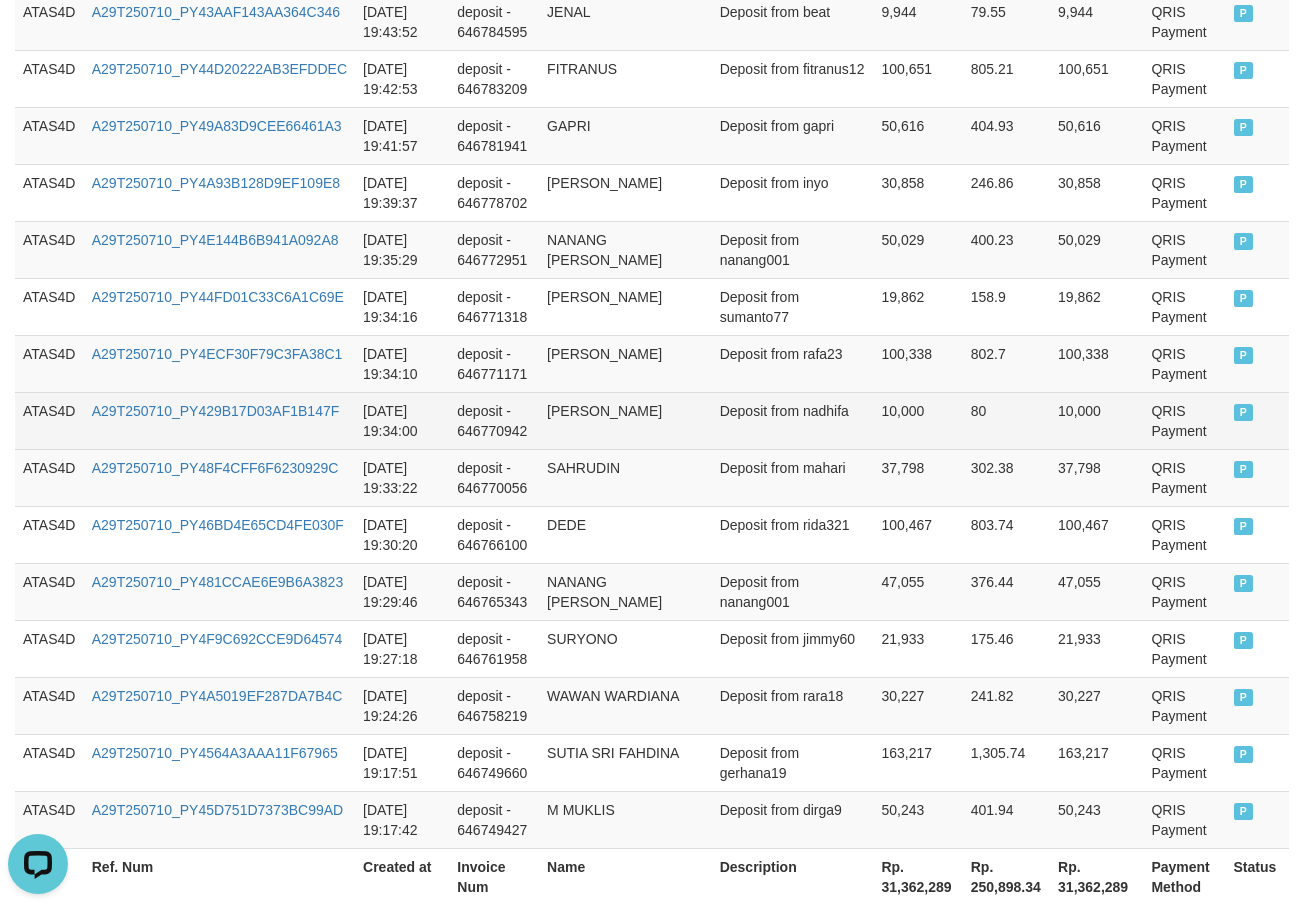 scroll, scrollTop: 1512, scrollLeft: 0, axis: vertical 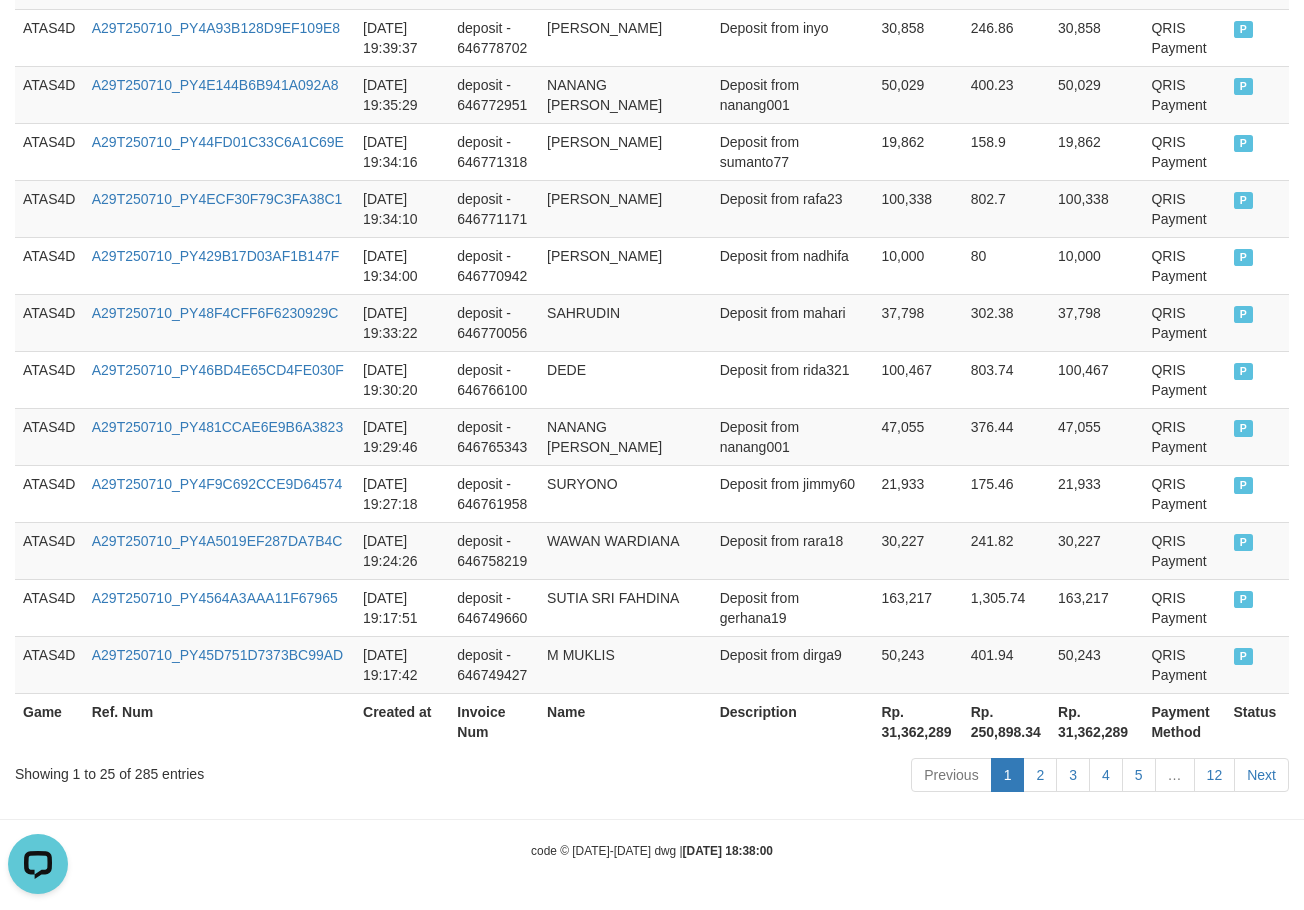 click on "Rp. 31,362,289" at bounding box center [917, 721] 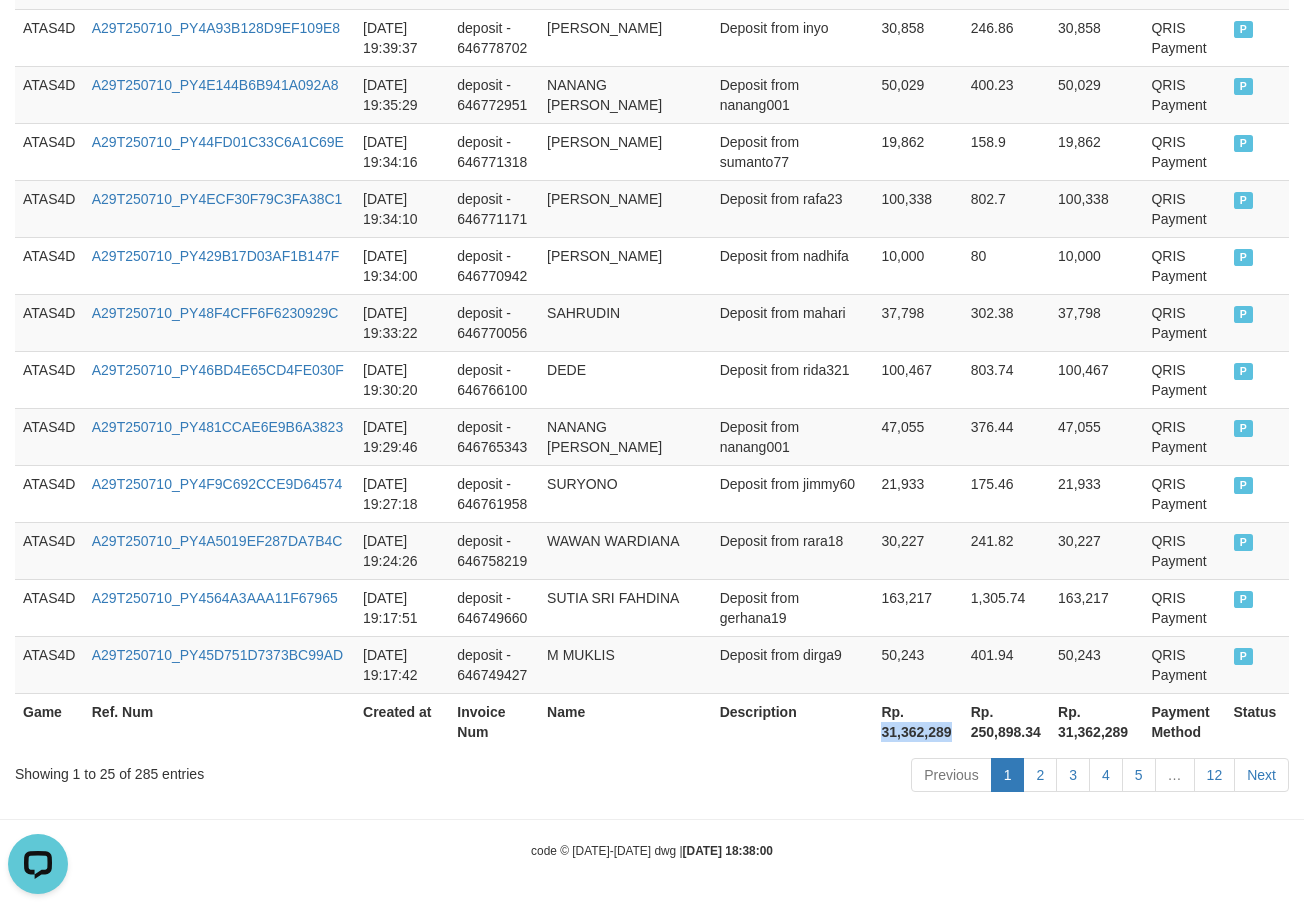 click on "Rp. 31,362,289" at bounding box center (917, 721) 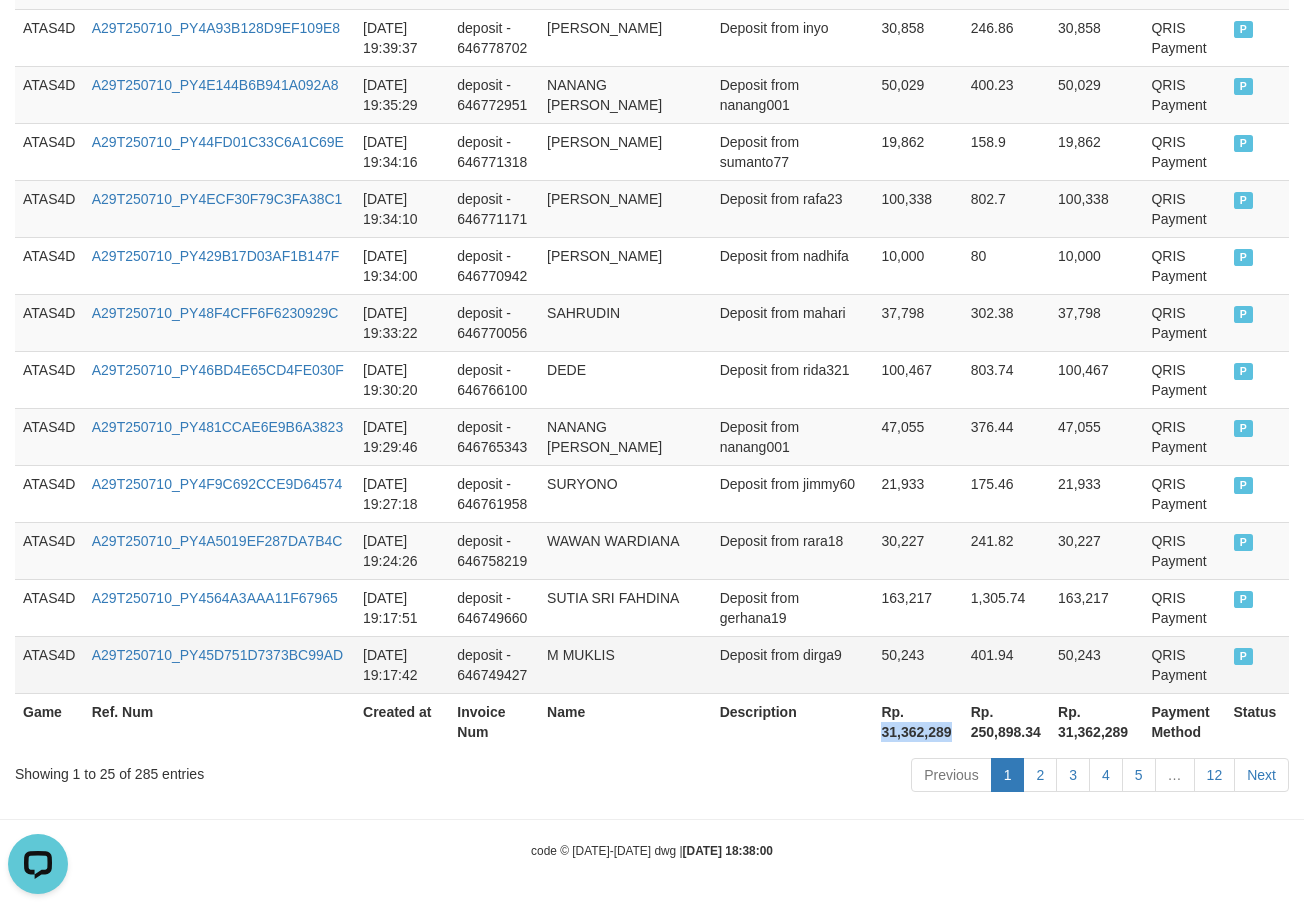 copy on "31,362,289" 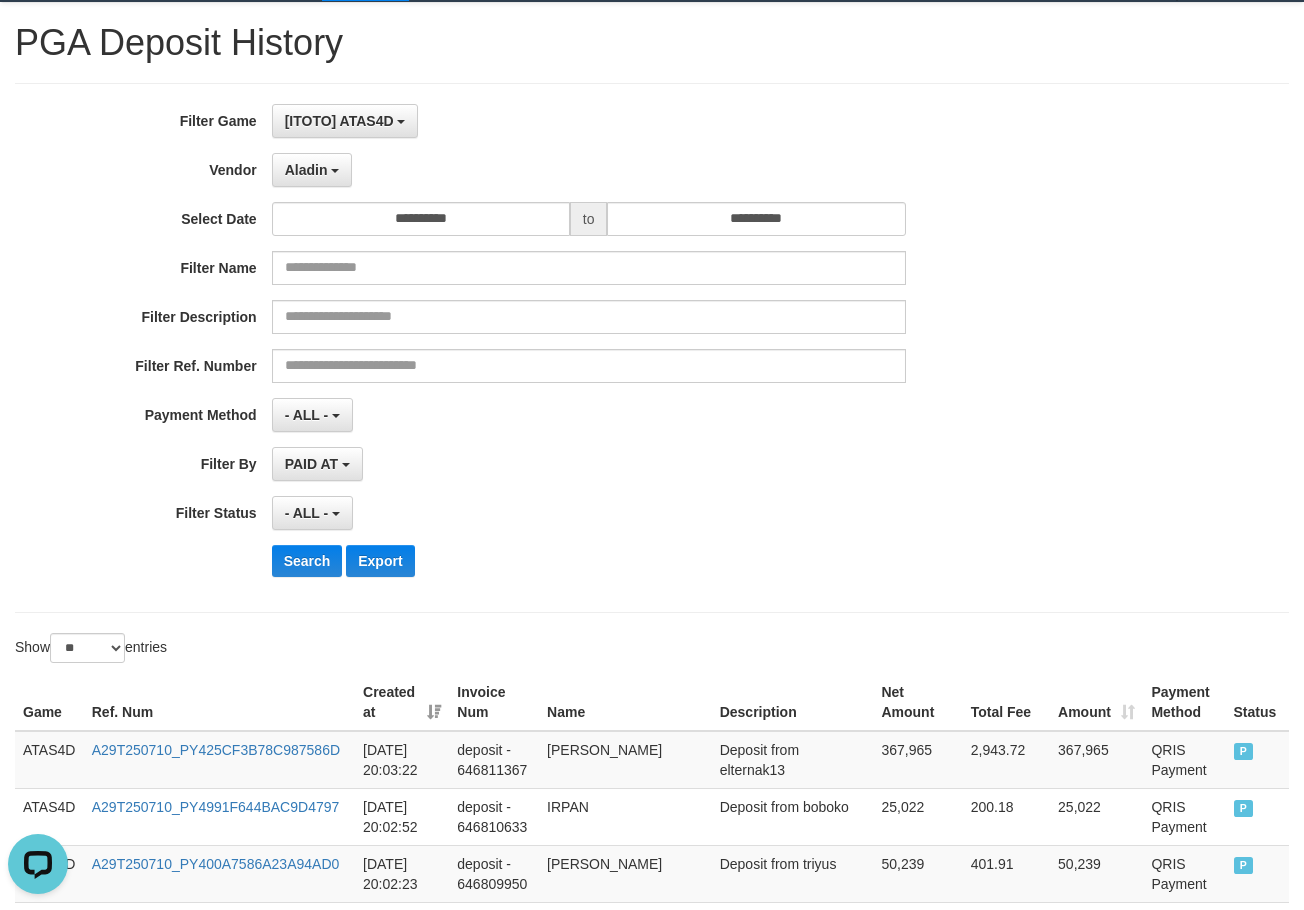 scroll, scrollTop: 0, scrollLeft: 0, axis: both 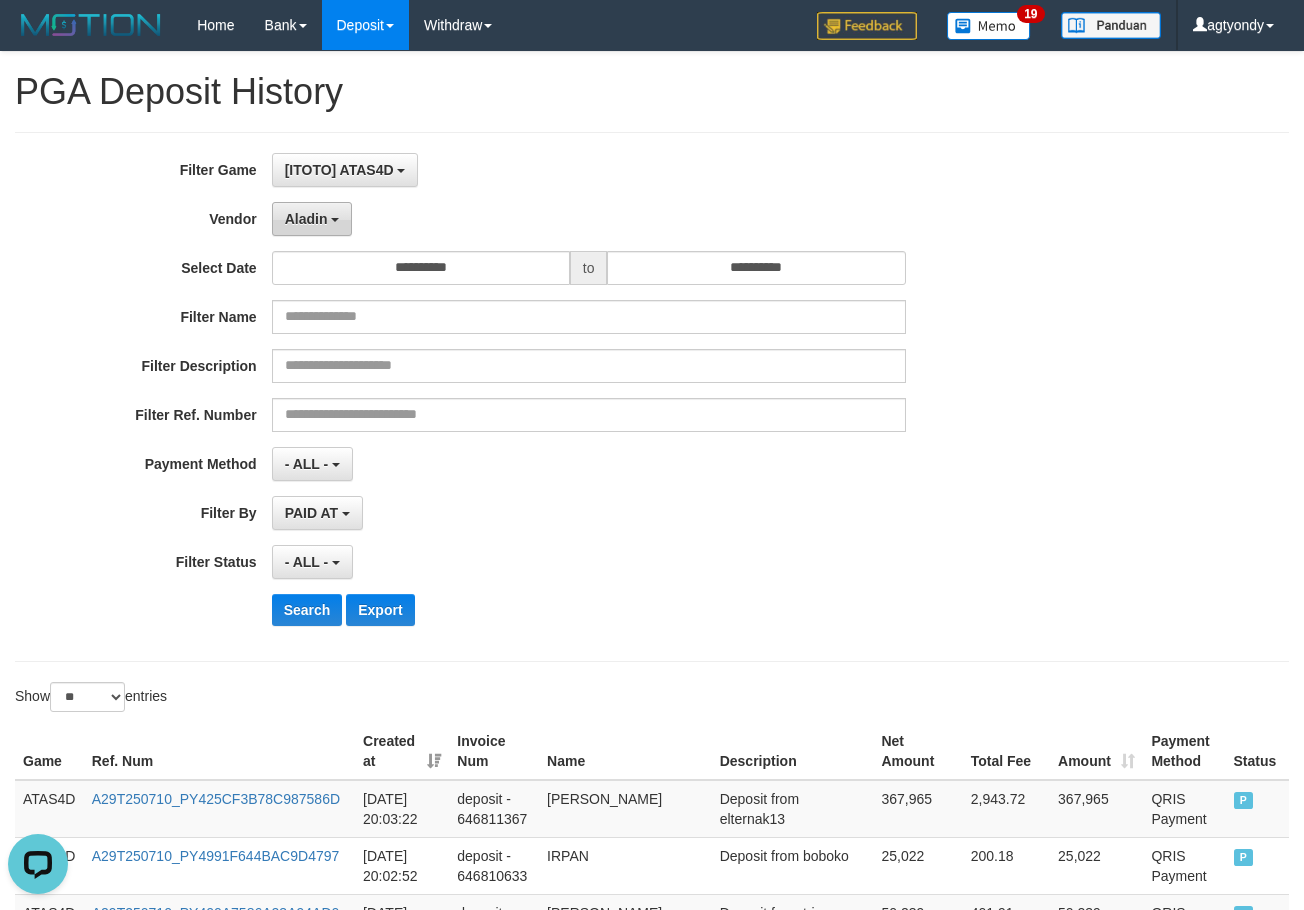 click on "Aladin" at bounding box center (312, 219) 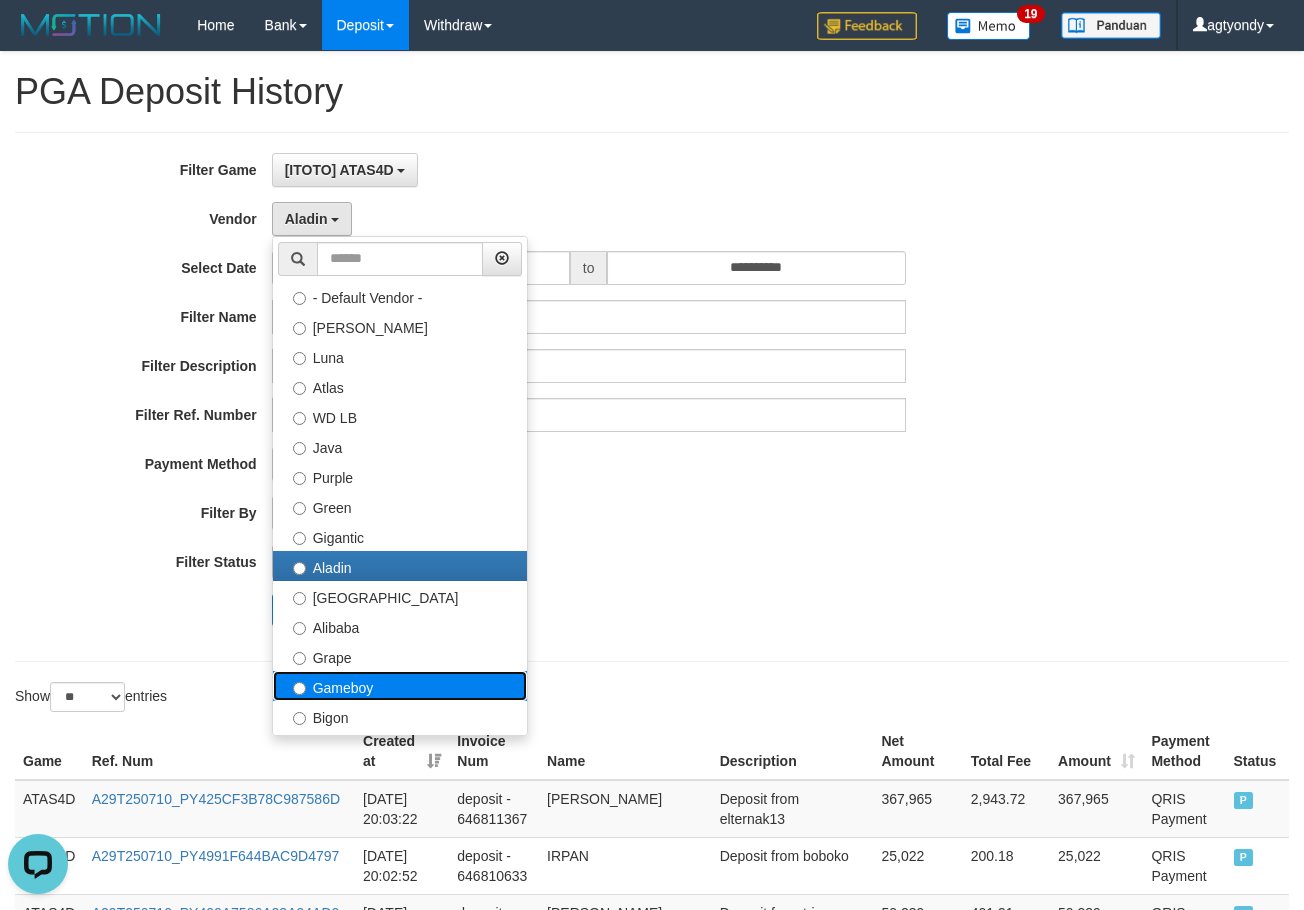 click on "Gameboy" at bounding box center [400, 686] 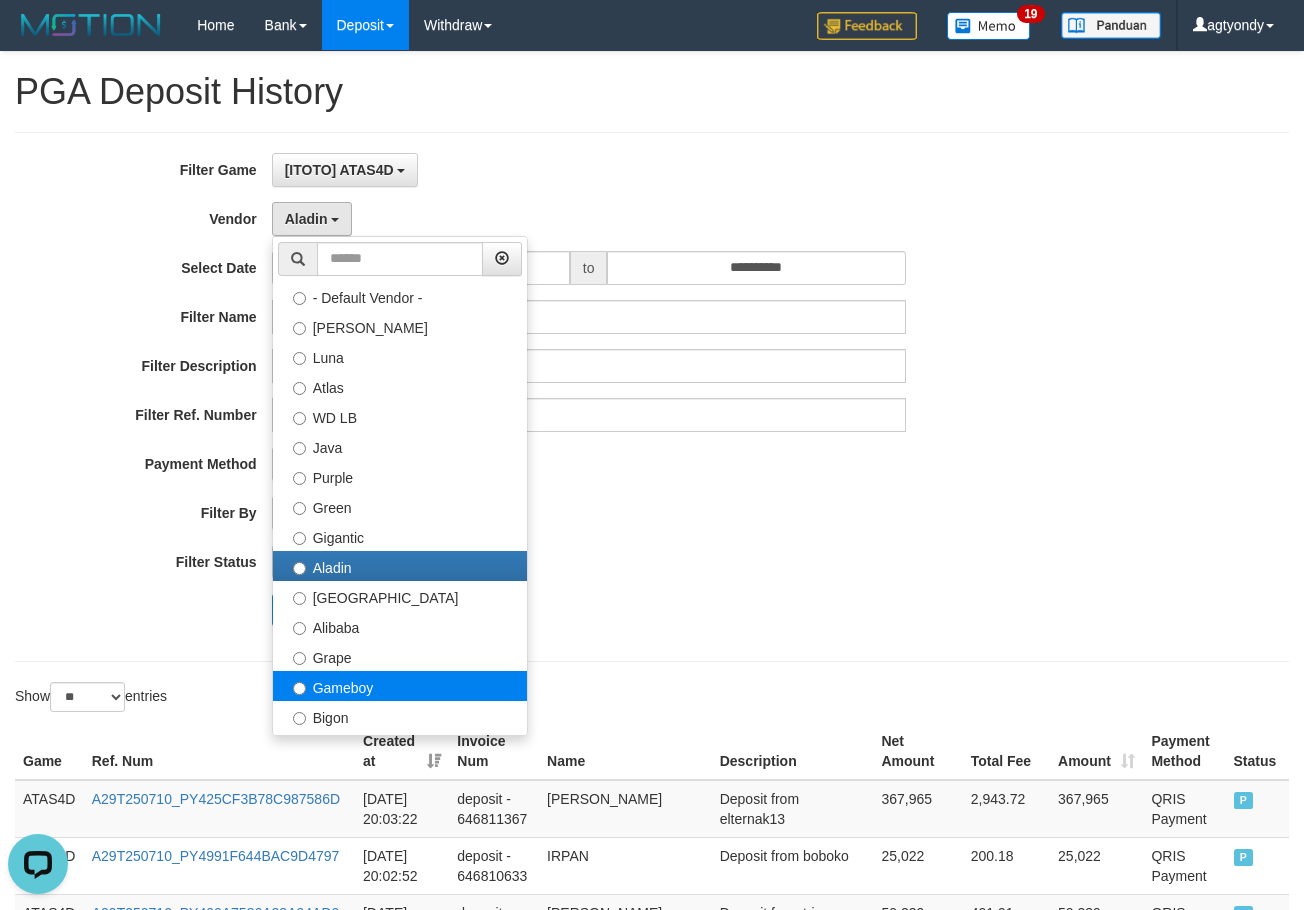 select on "**********" 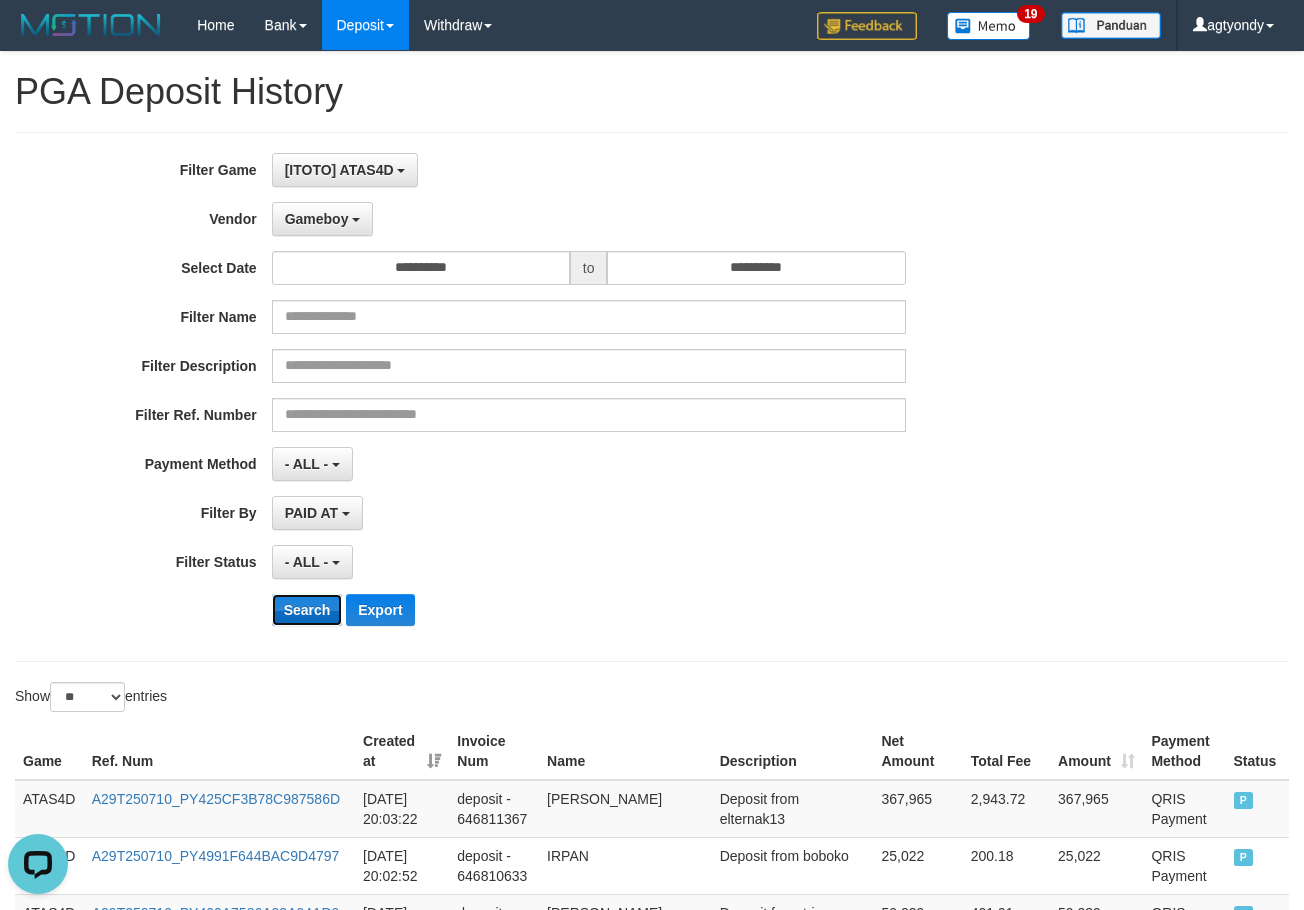click on "Search" at bounding box center [307, 610] 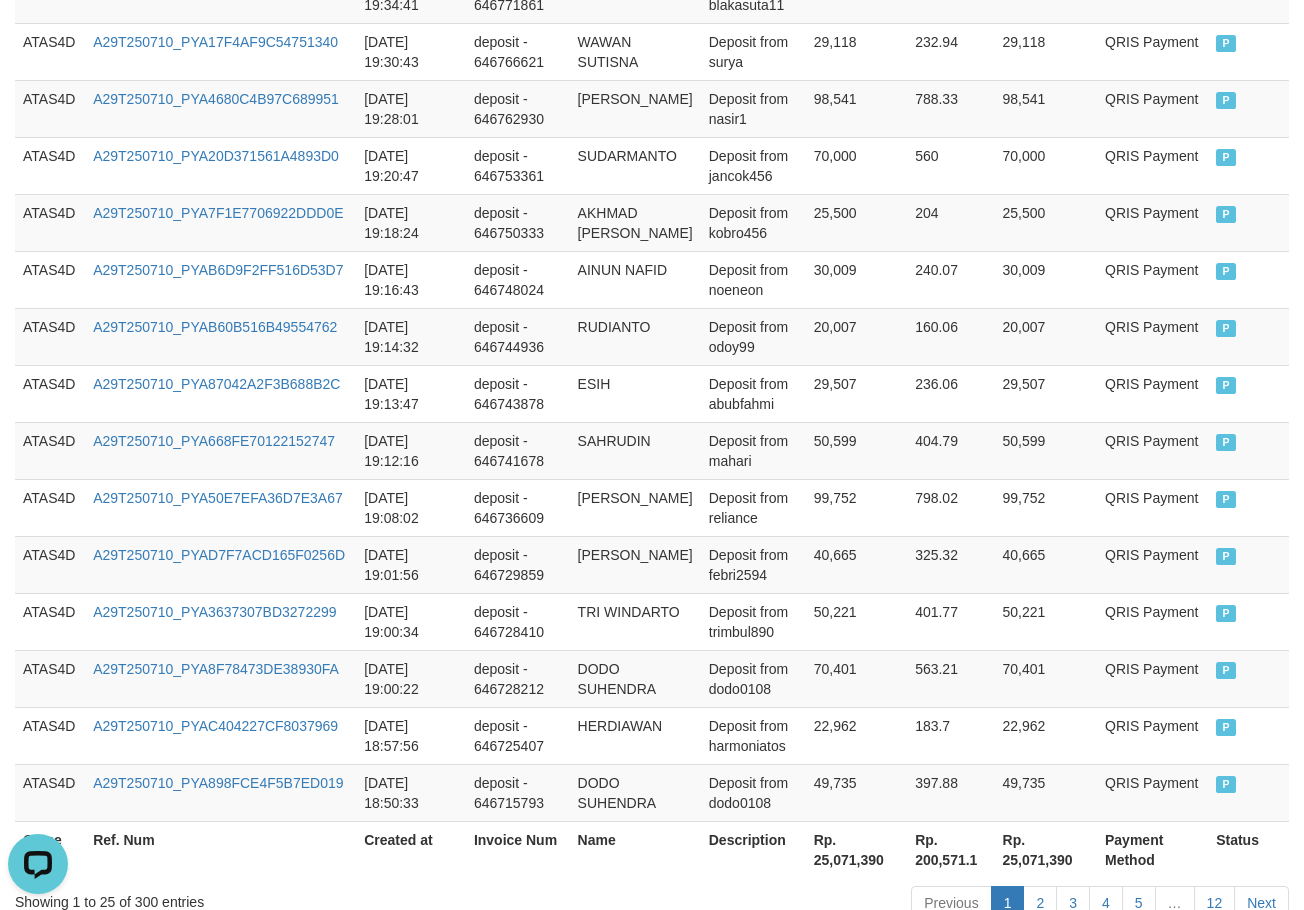 scroll, scrollTop: 1532, scrollLeft: 0, axis: vertical 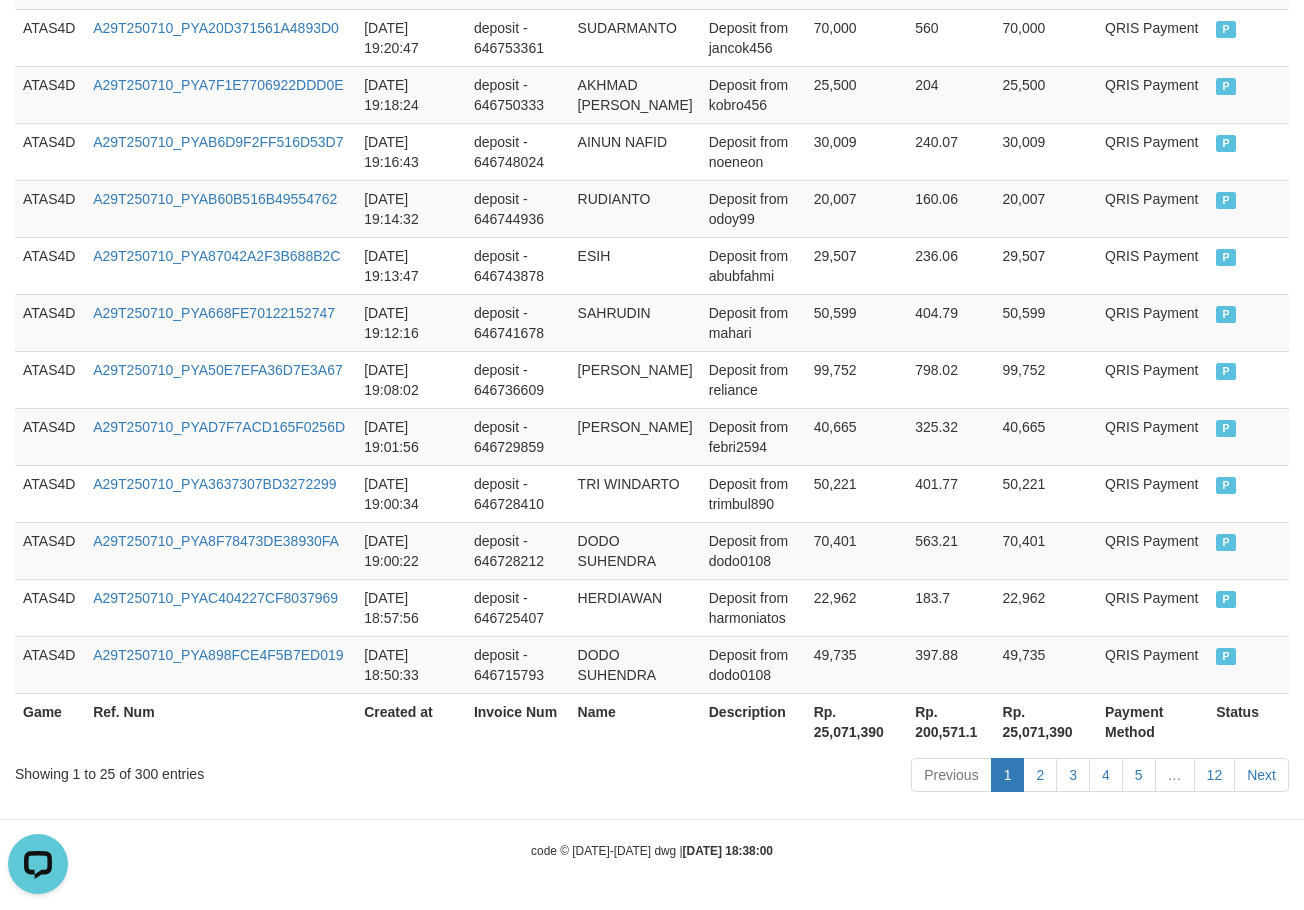click on "Rp. 25,071,390" at bounding box center [856, 721] 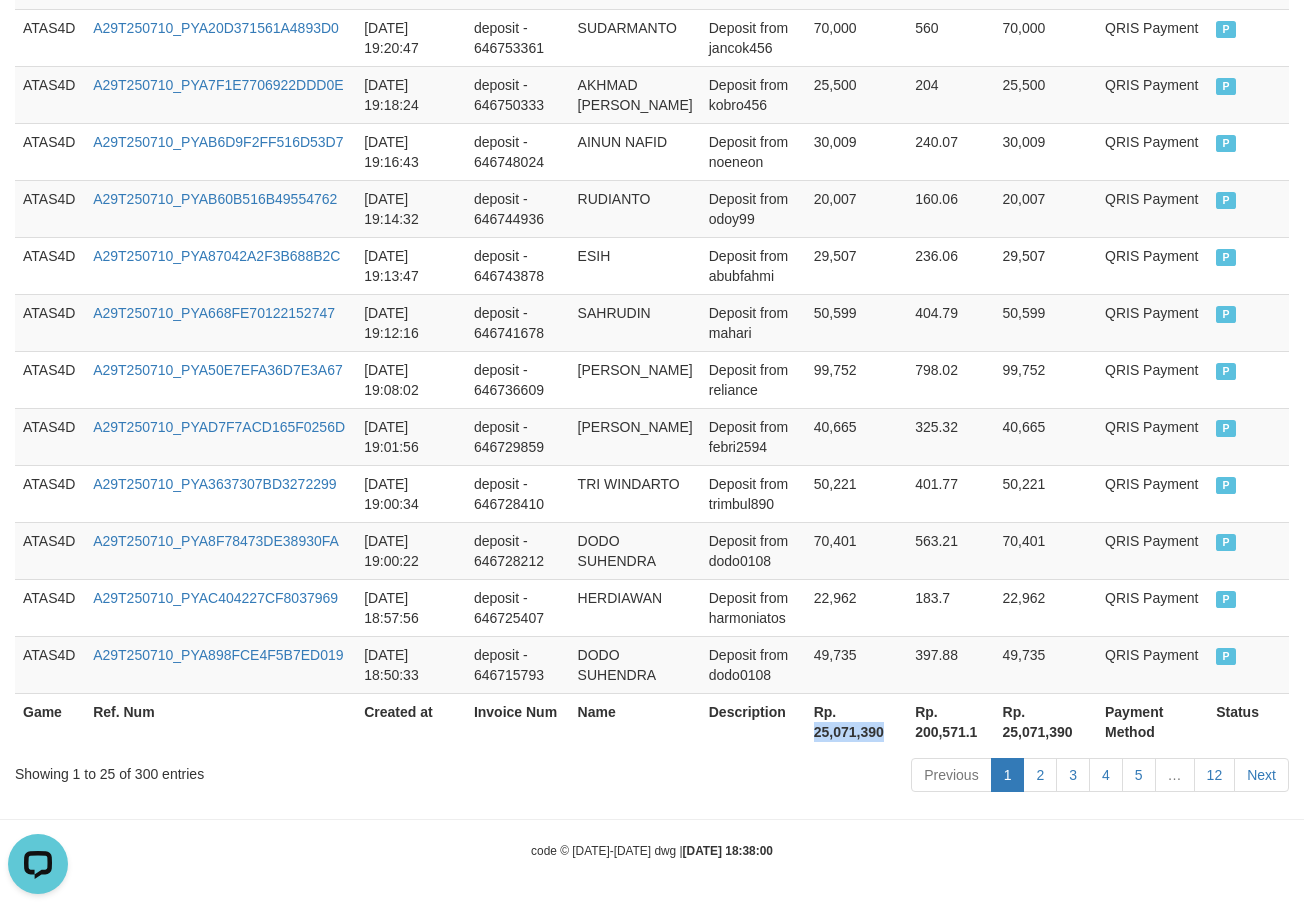 click on "Rp. 25,071,390" at bounding box center (856, 721) 